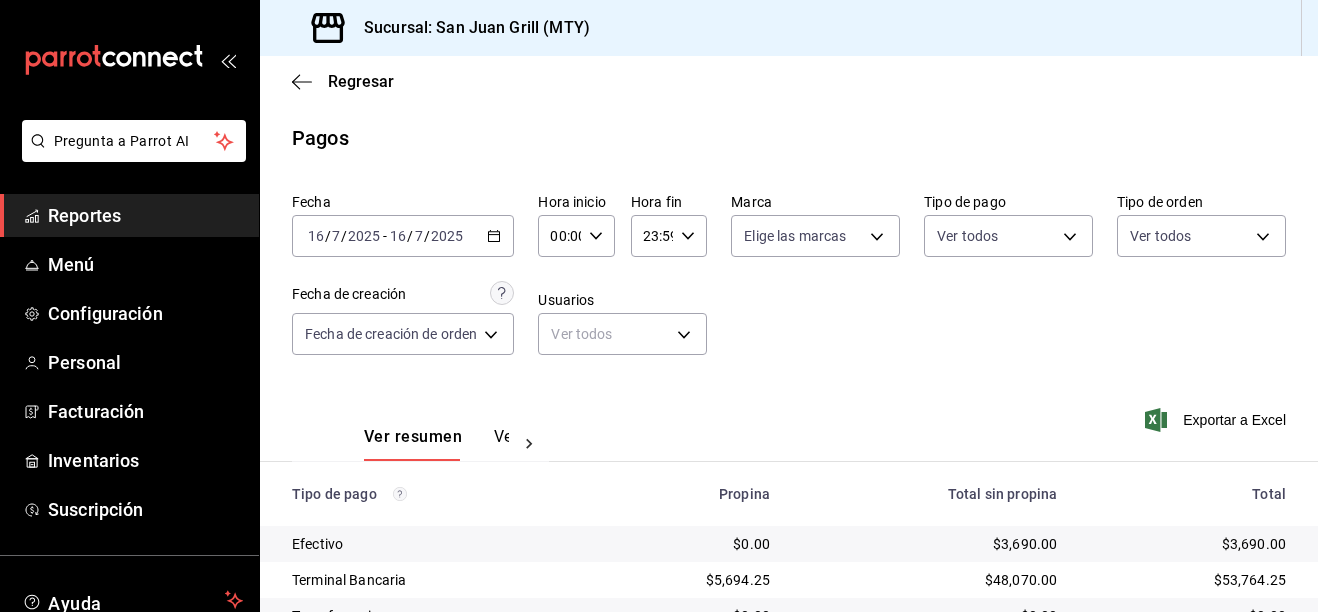 scroll, scrollTop: 0, scrollLeft: 0, axis: both 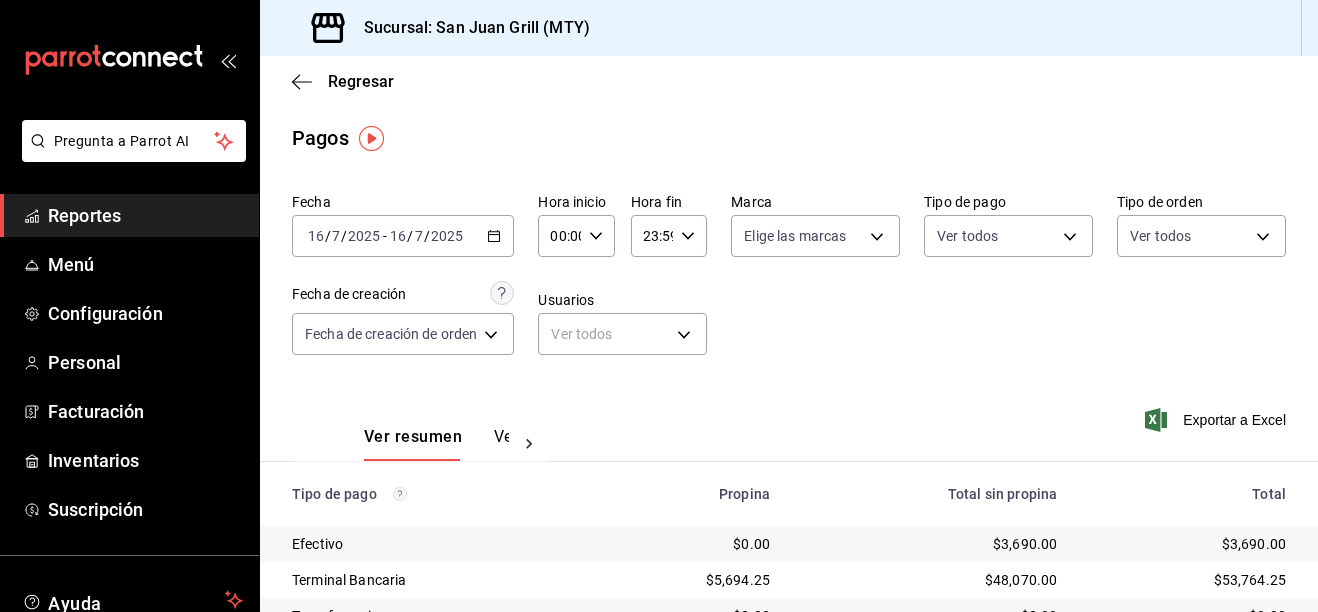 click 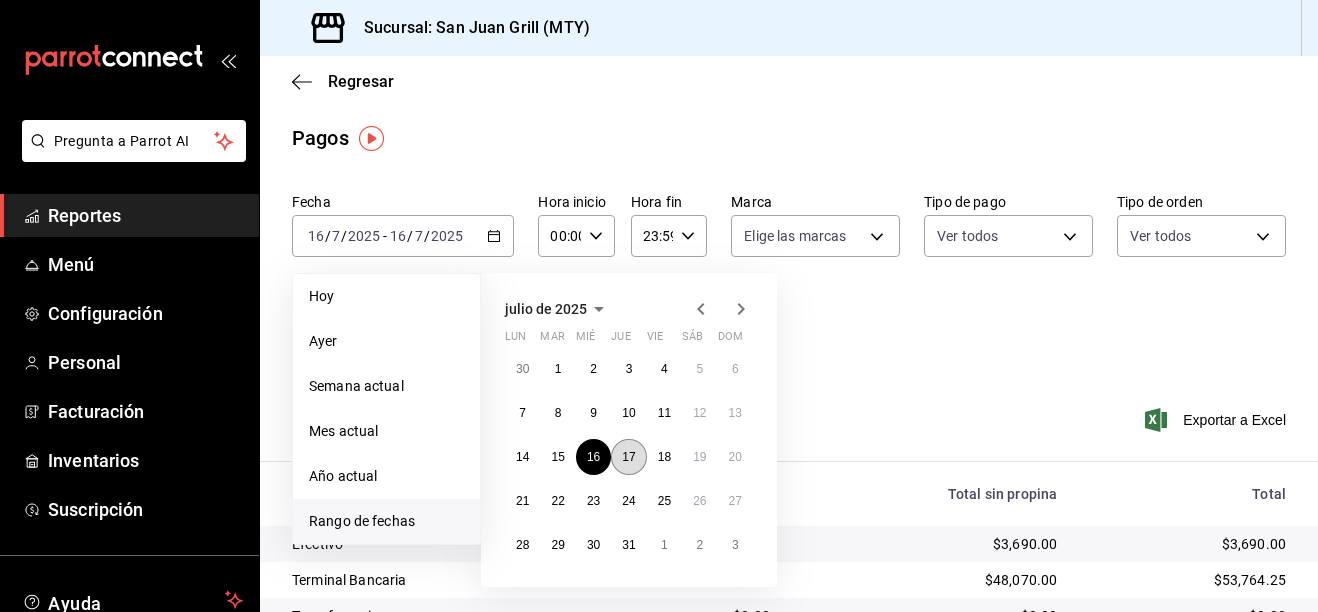 drag, startPoint x: 644, startPoint y: 472, endPoint x: 635, endPoint y: 465, distance: 11.401754 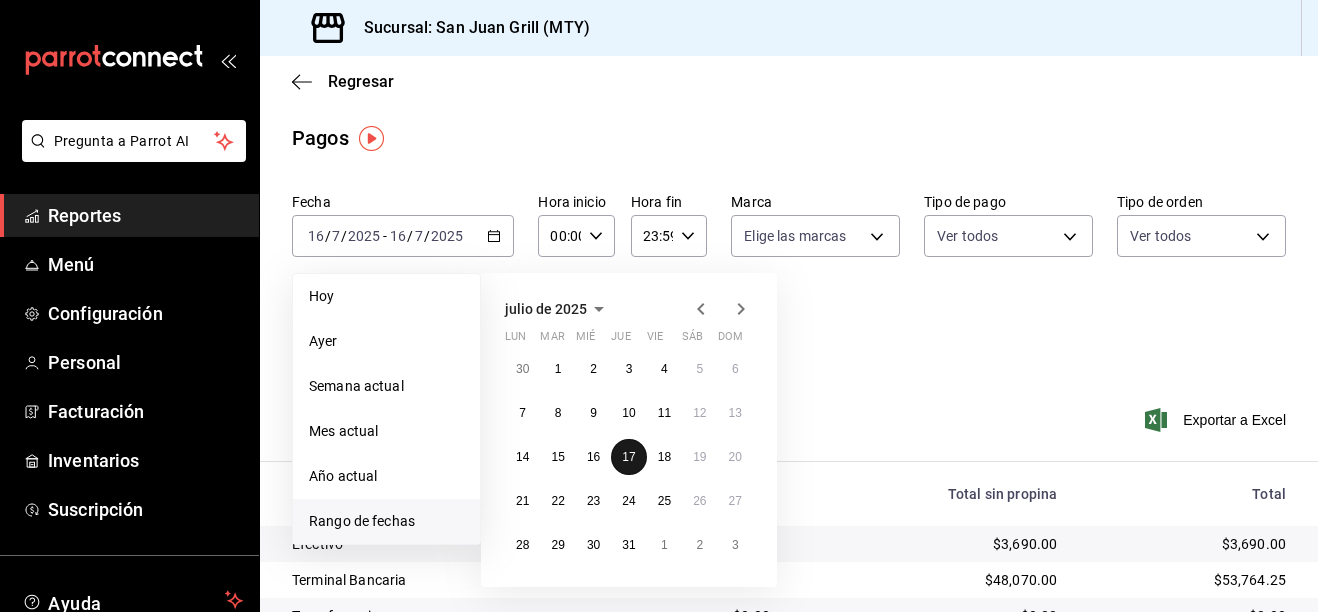 click on "17" at bounding box center (628, 457) 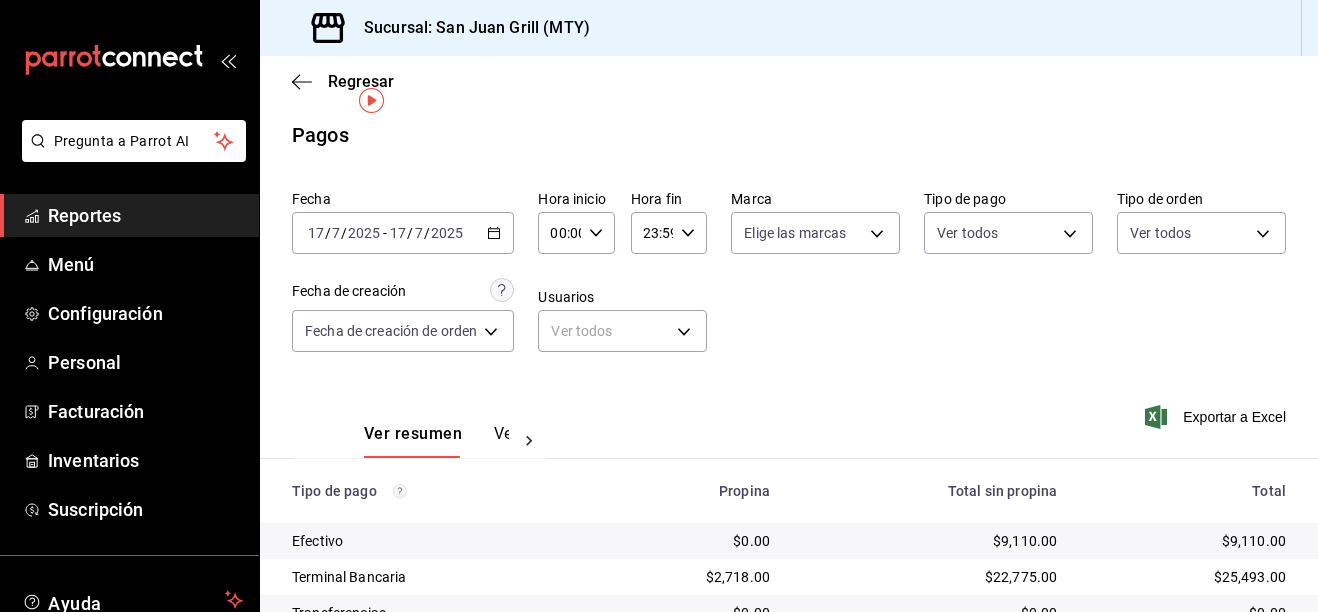scroll, scrollTop: 0, scrollLeft: 0, axis: both 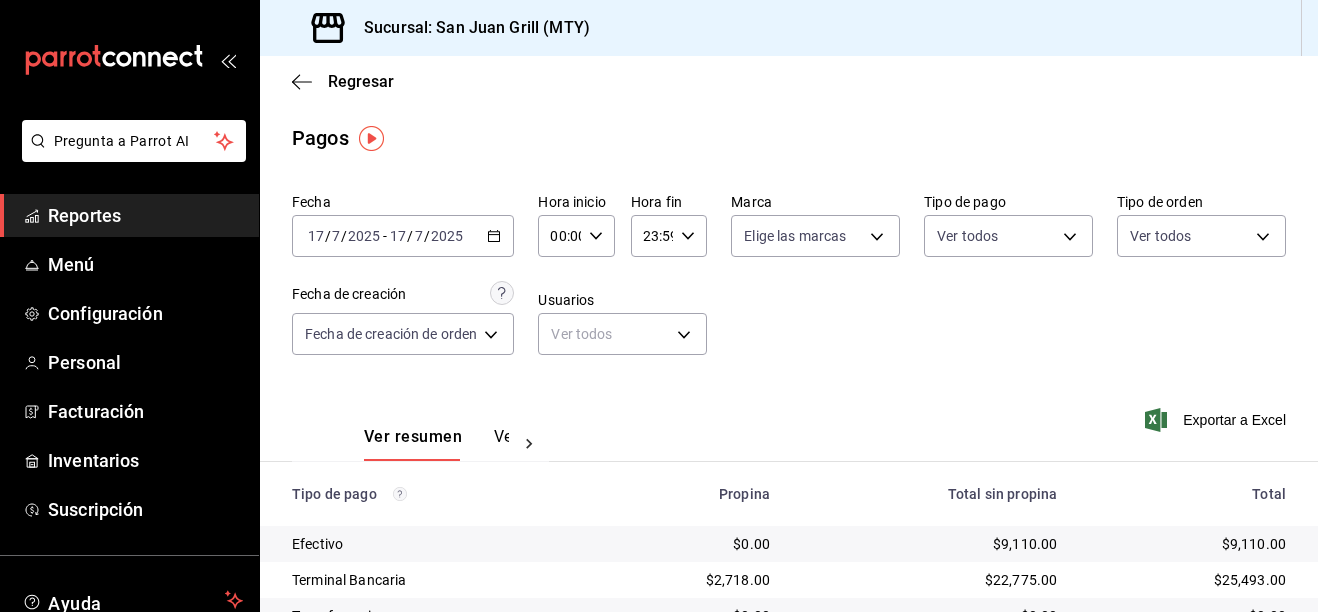 click 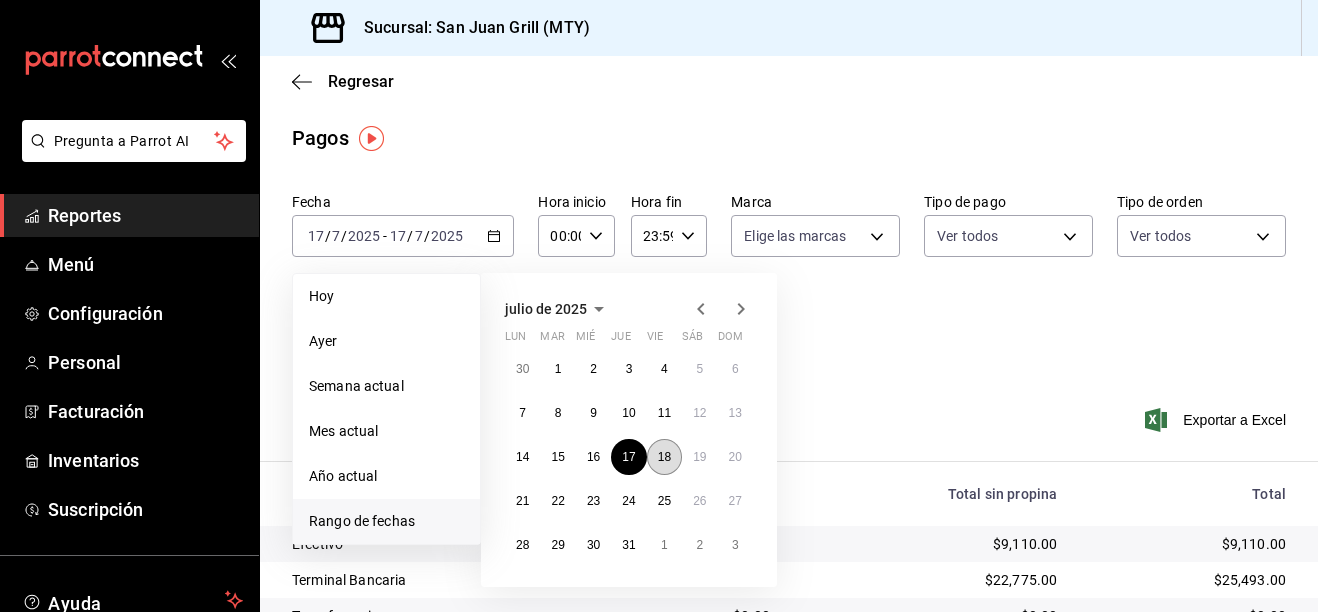 click on "18" at bounding box center [664, 457] 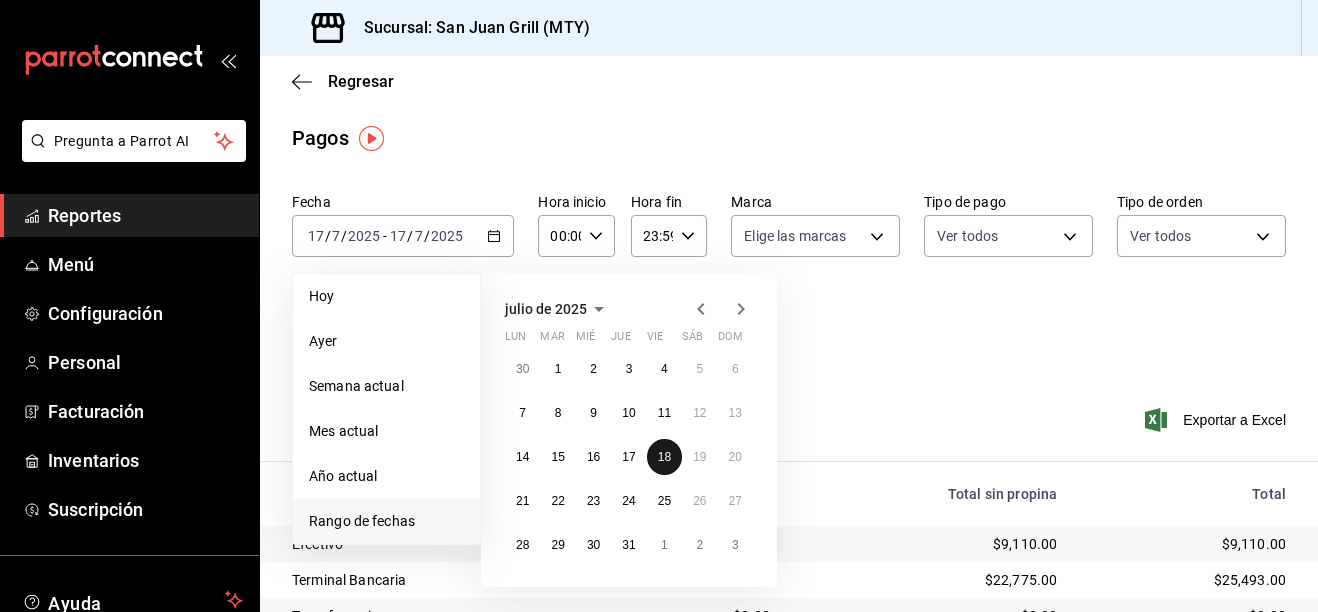 click on "18" at bounding box center (664, 457) 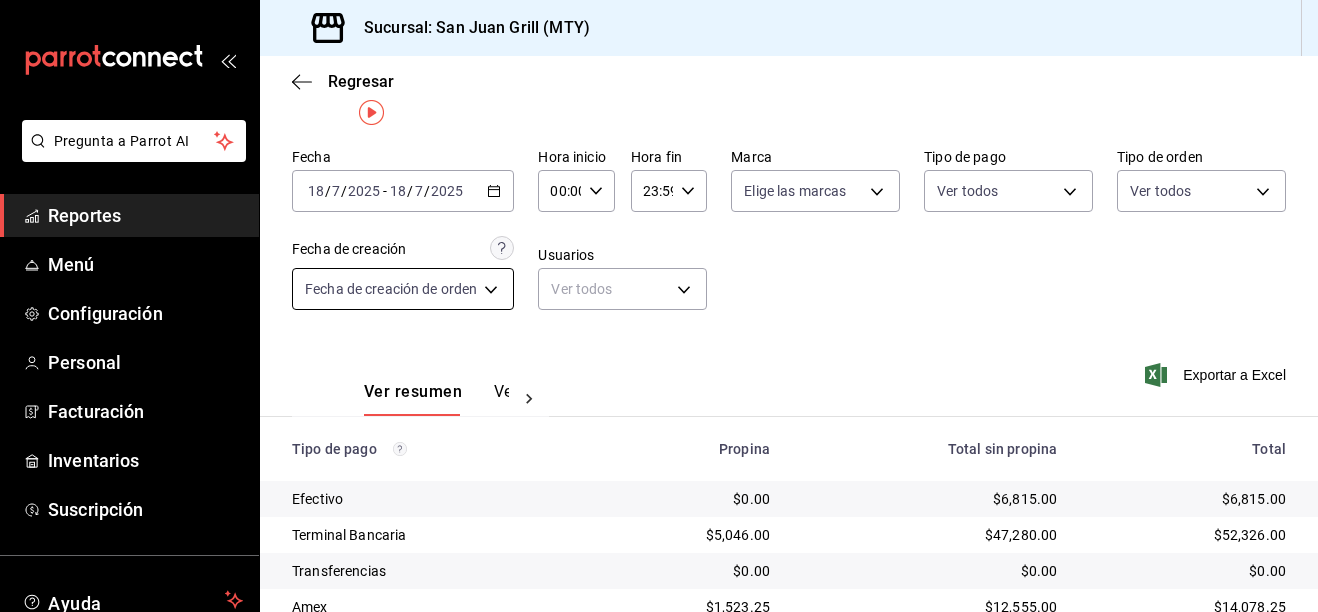 scroll, scrollTop: 0, scrollLeft: 0, axis: both 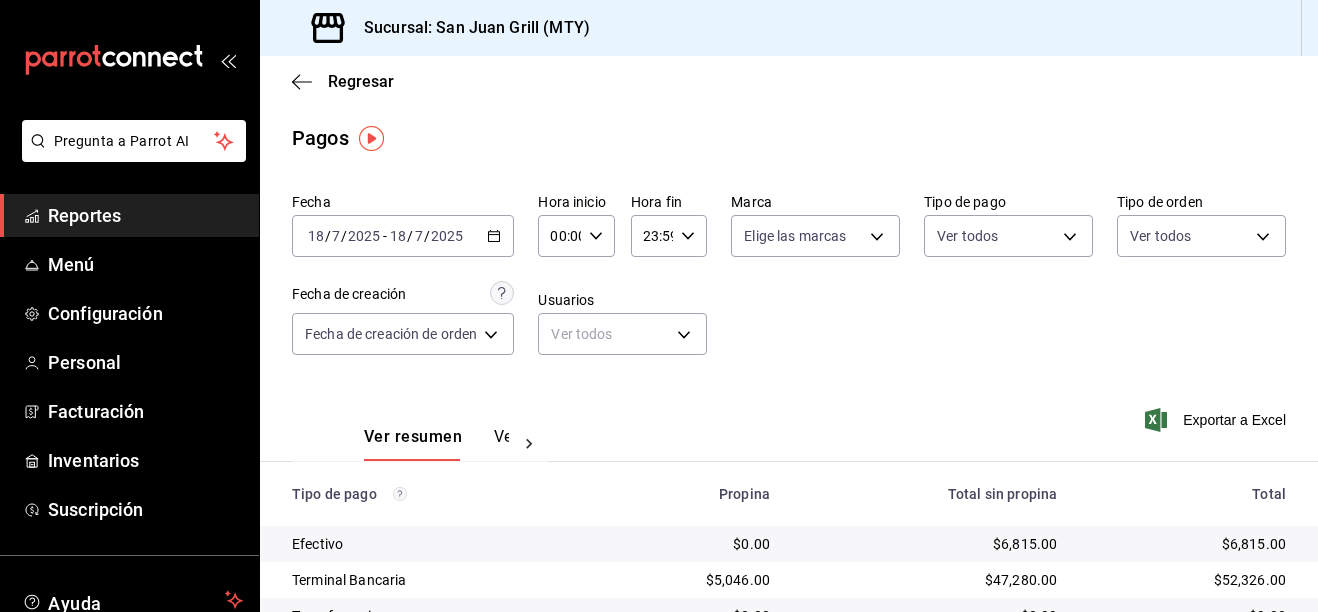 click on "2025-07-18 18 / 7 / 2025 - 2025-07-18 18 / 7 / 2025" at bounding box center (403, 236) 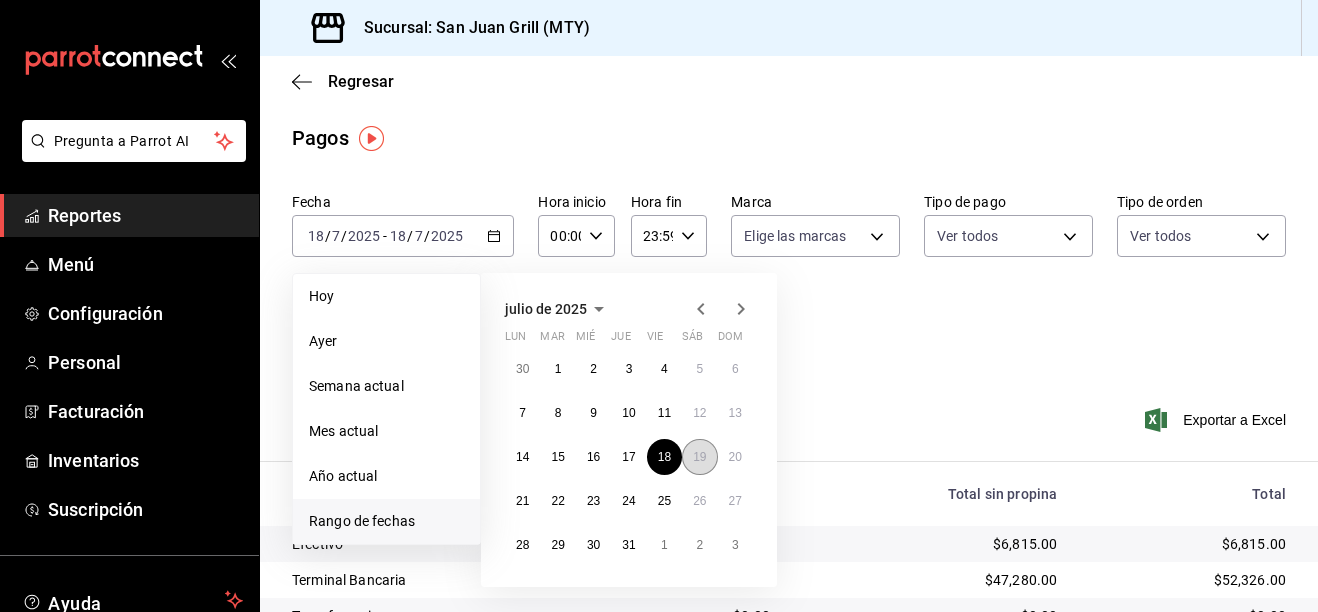 click on "19" at bounding box center (699, 457) 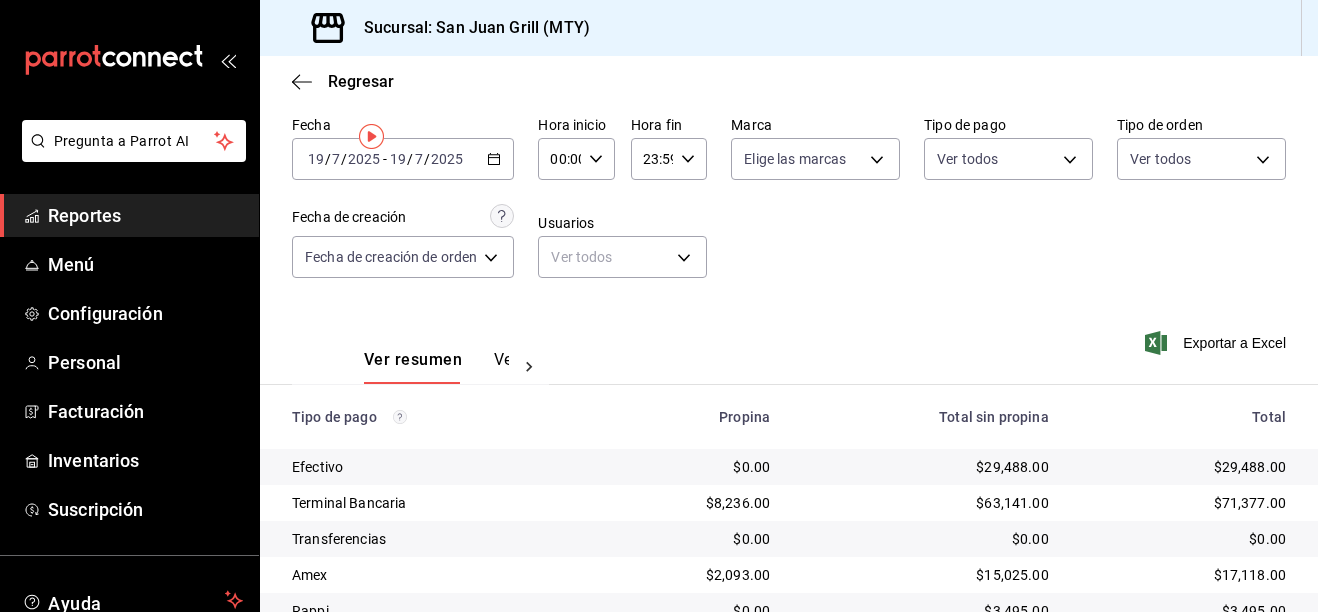 scroll, scrollTop: 0, scrollLeft: 0, axis: both 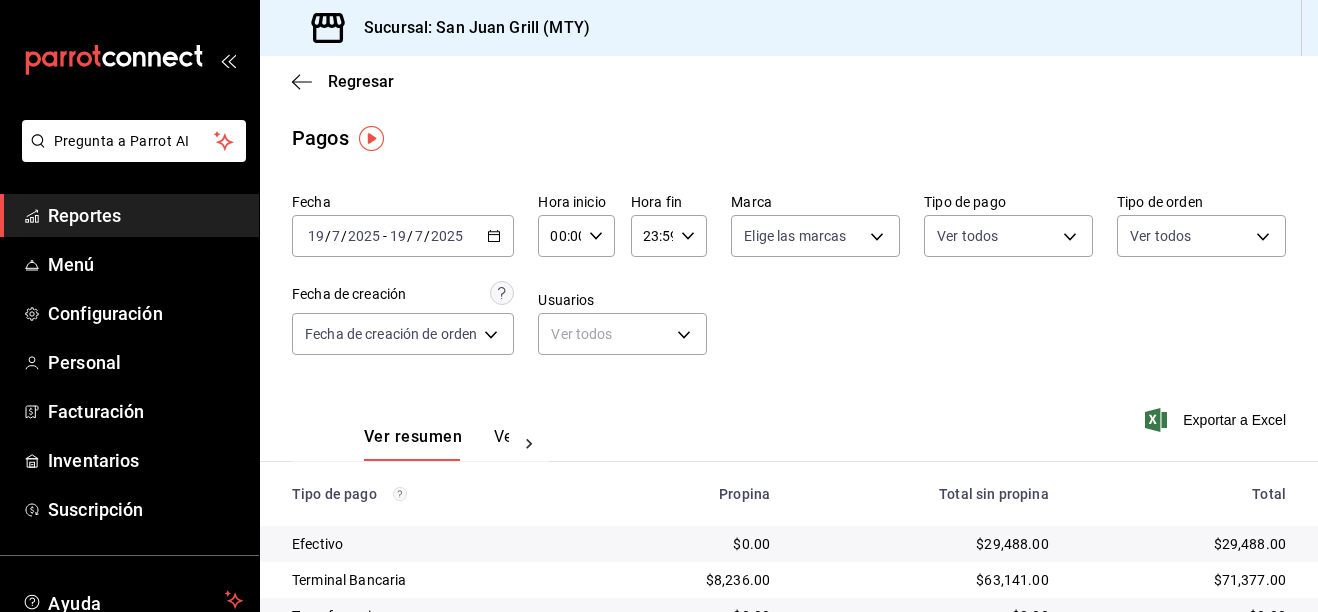 click on "2025-07-19 19 / 7 / 2025 - 2025-07-19 19 / 7 / 2025" at bounding box center [403, 236] 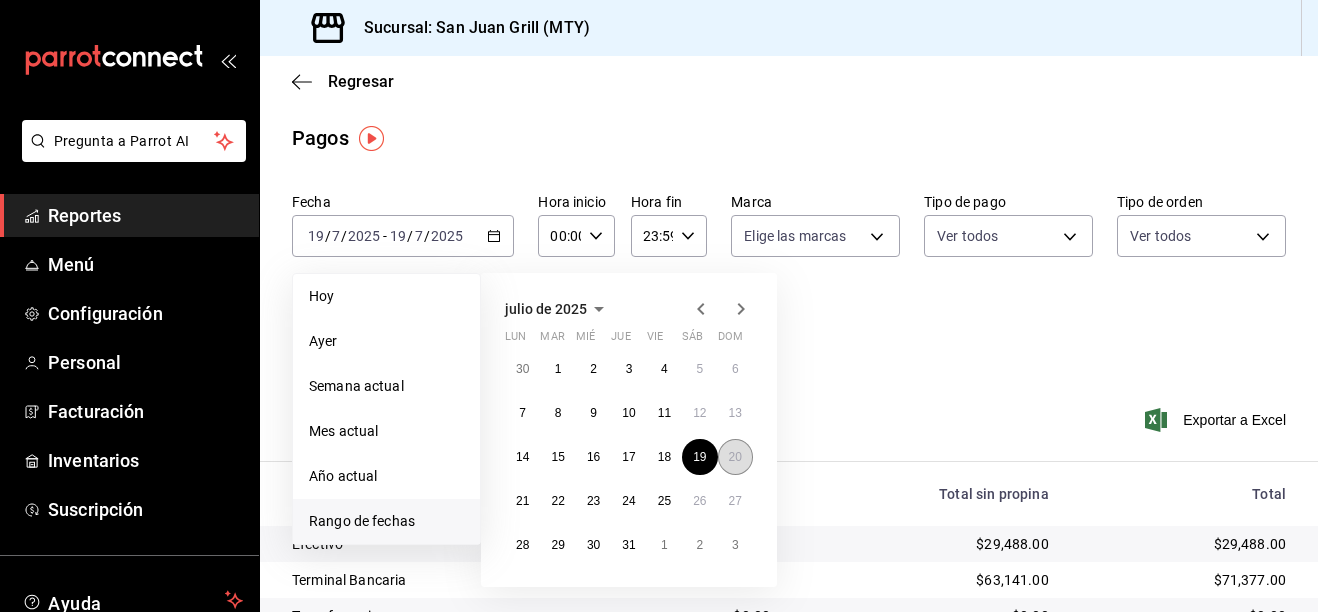 click on "20" at bounding box center (735, 457) 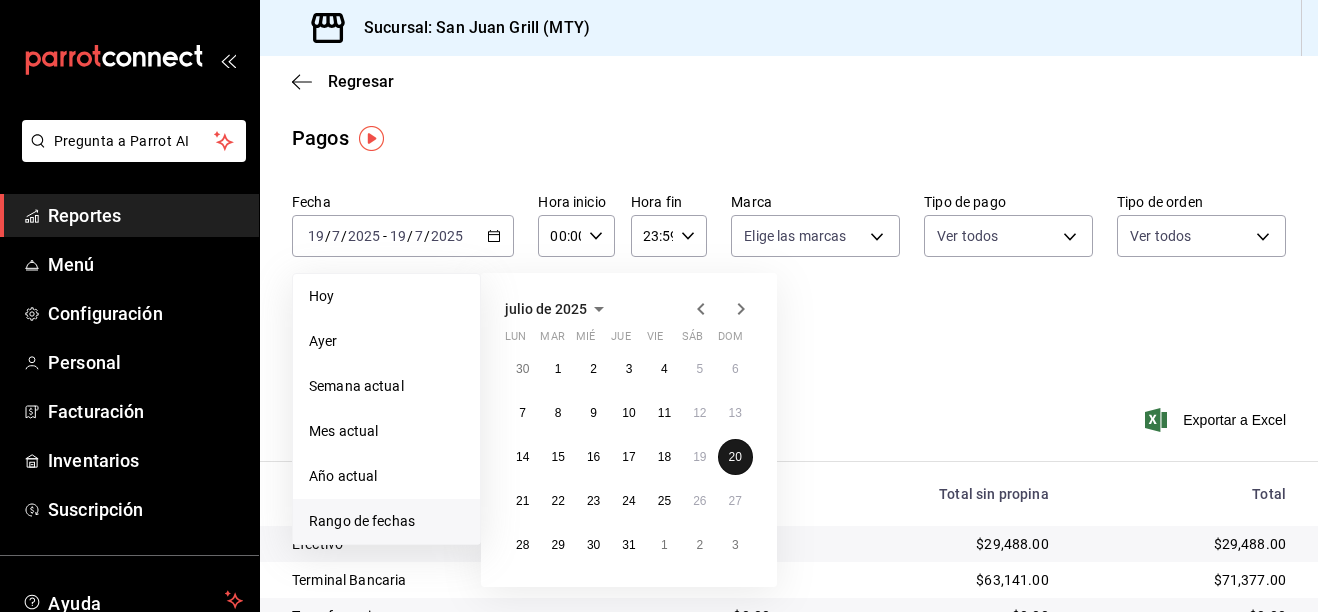 click on "20" at bounding box center (735, 457) 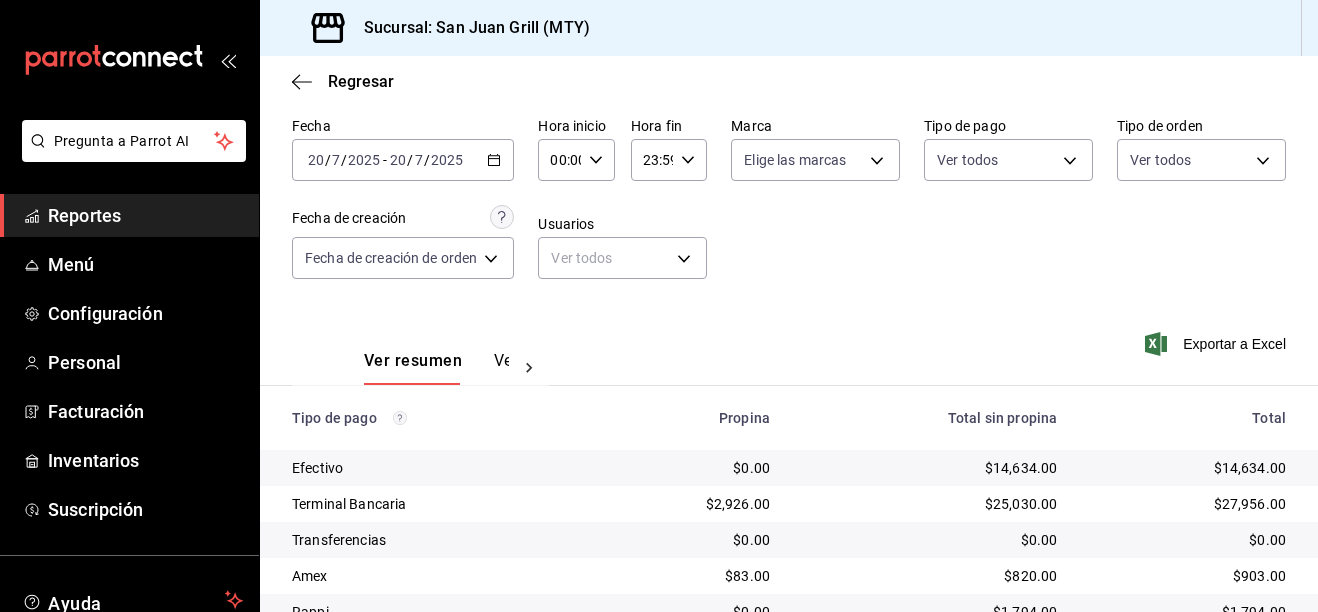 scroll, scrollTop: 0, scrollLeft: 0, axis: both 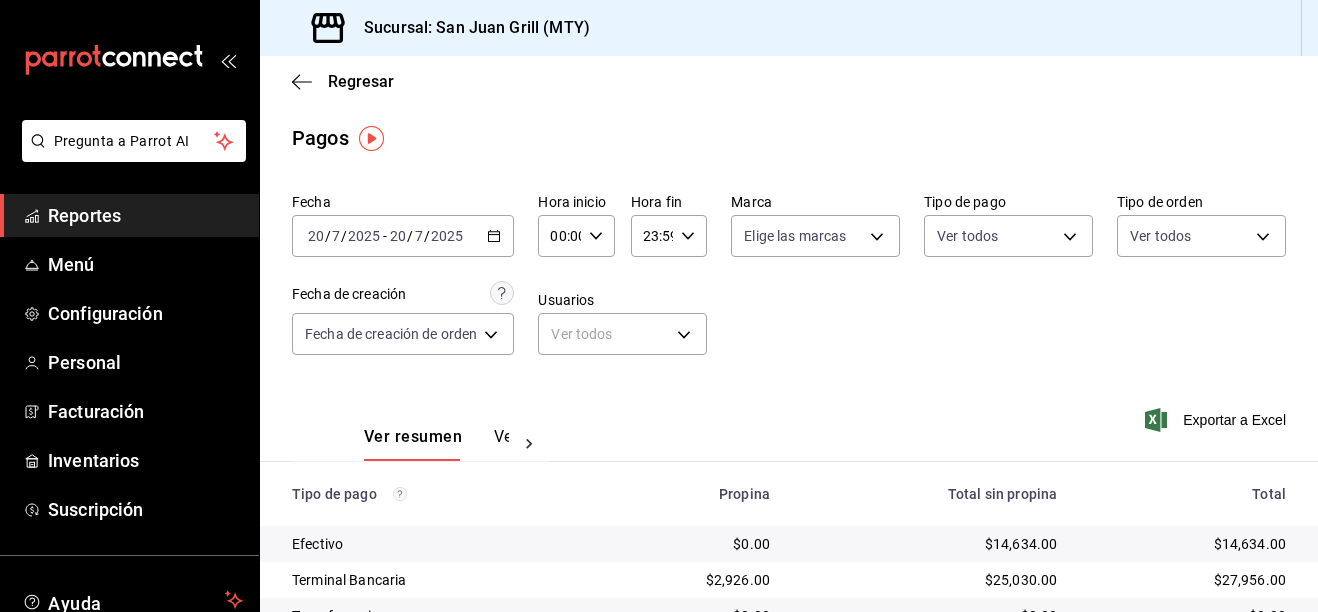 click on "2025-07-20 20 / 7 / 2025 - 2025-07-20 20 / 7 / 2025" at bounding box center [403, 236] 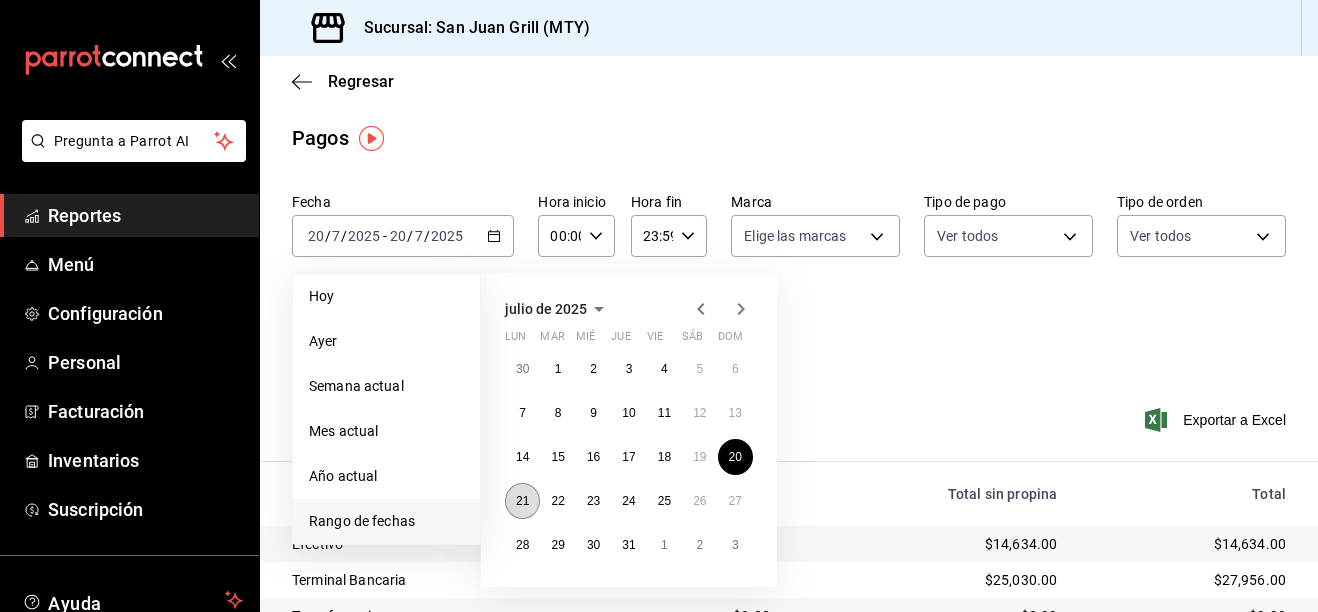 click on "21" at bounding box center [522, 501] 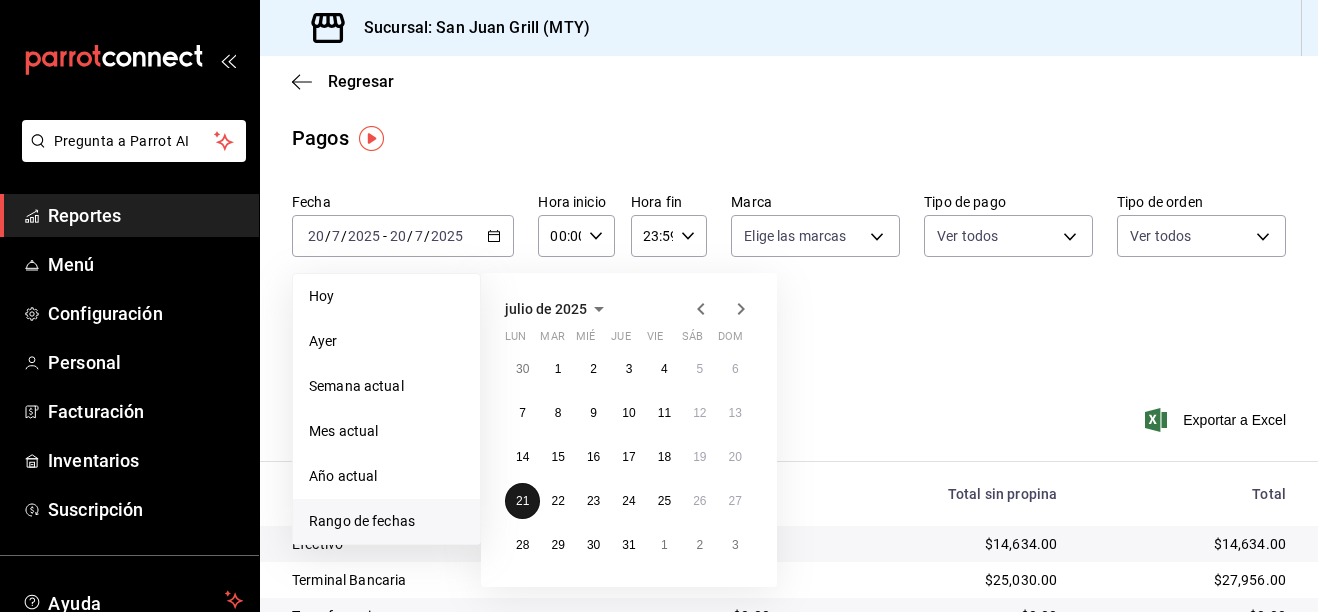 click on "21" at bounding box center (522, 501) 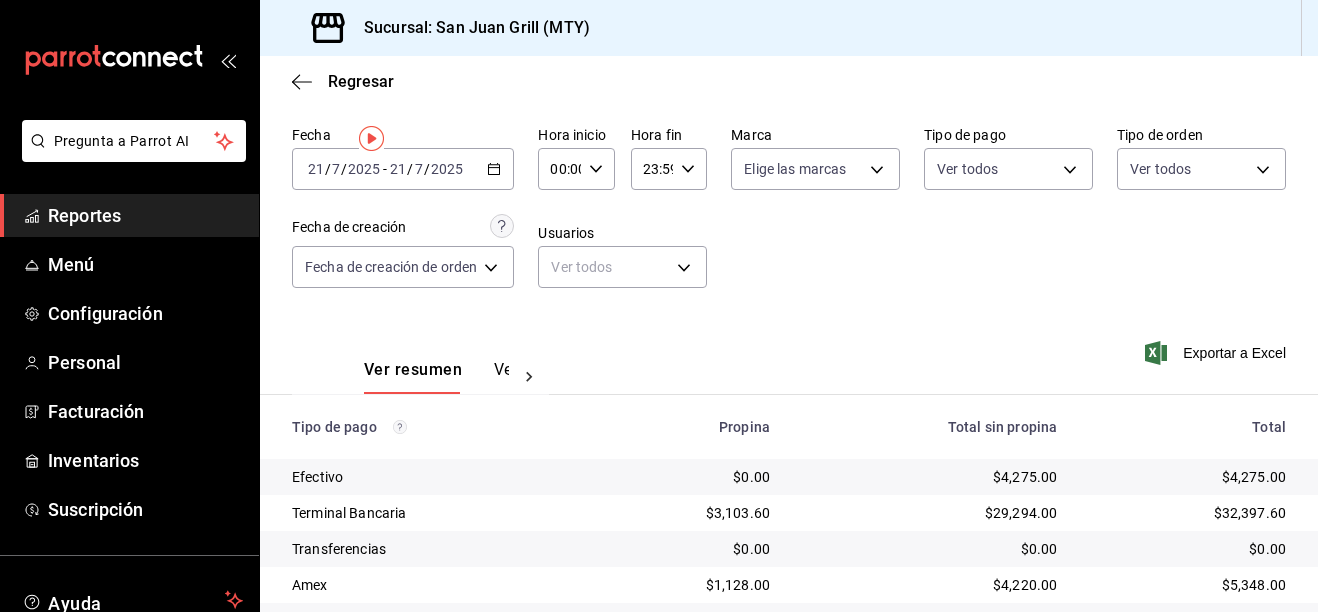 scroll, scrollTop: 0, scrollLeft: 0, axis: both 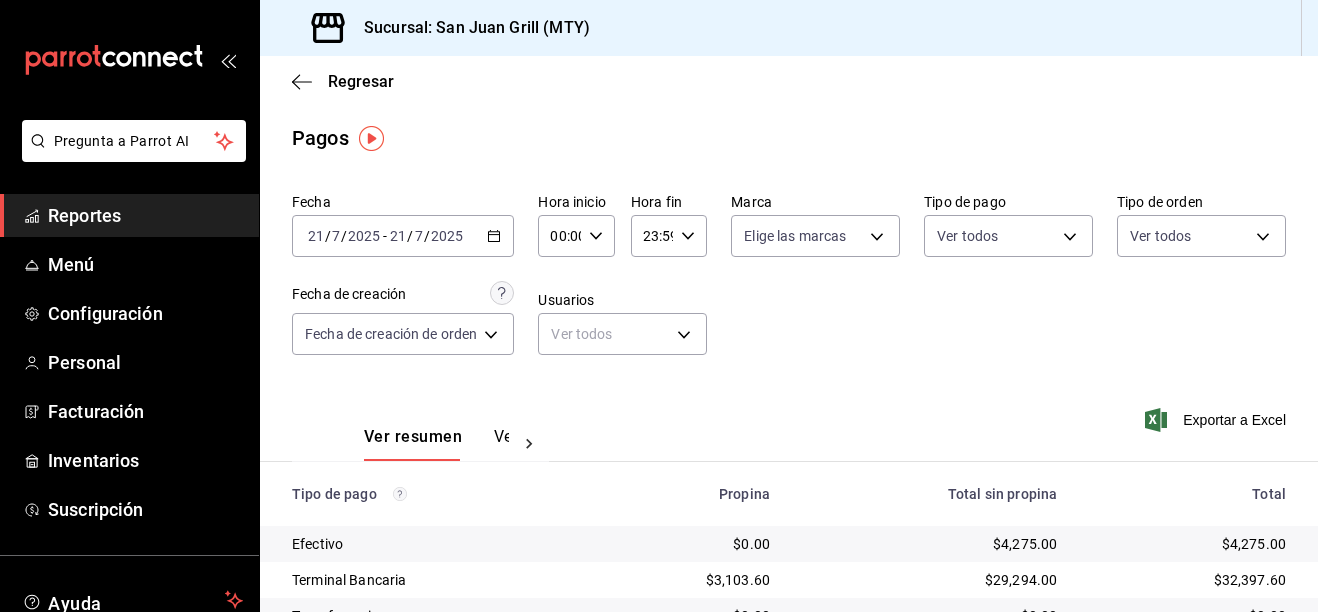 click 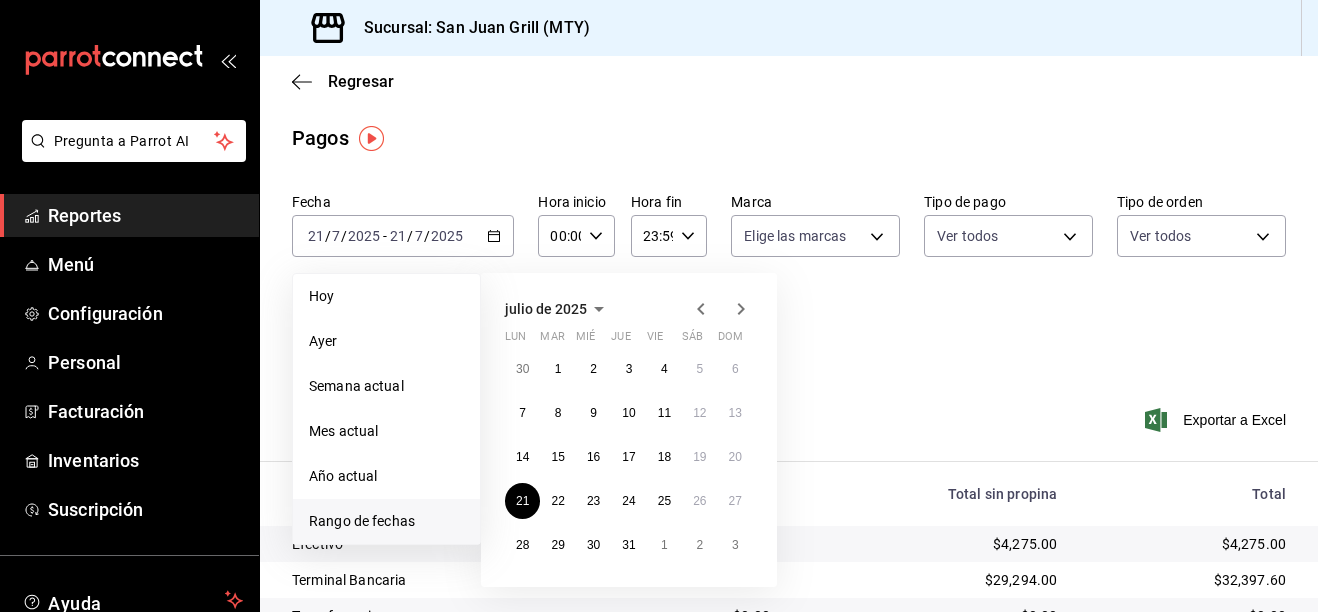 click on "Fecha 2025-07-21 21 / 7 / 2025 - 2025-07-21 21 / 7 / 2025 Hoy Ayer Semana actual Mes actual Año actual Rango de fechas julio de 2025 lun mar mié jue vie sáb dom 30 1 2 3 4 5 6 7 8 9 10 11 12 13 14 15 16 17 18 19 20 21 22 23 24 25 26 27 28 29 30 31 1 2 3 Hora inicio 00:00 Hora inicio Hora fin 23:59 Hora fin Marca Elige las marcas Tipo de pago Ver todos Tipo de orden Ver todos Fecha de creación   Fecha de creación de orden ORDER Usuarios Ver todos null" at bounding box center [789, 282] 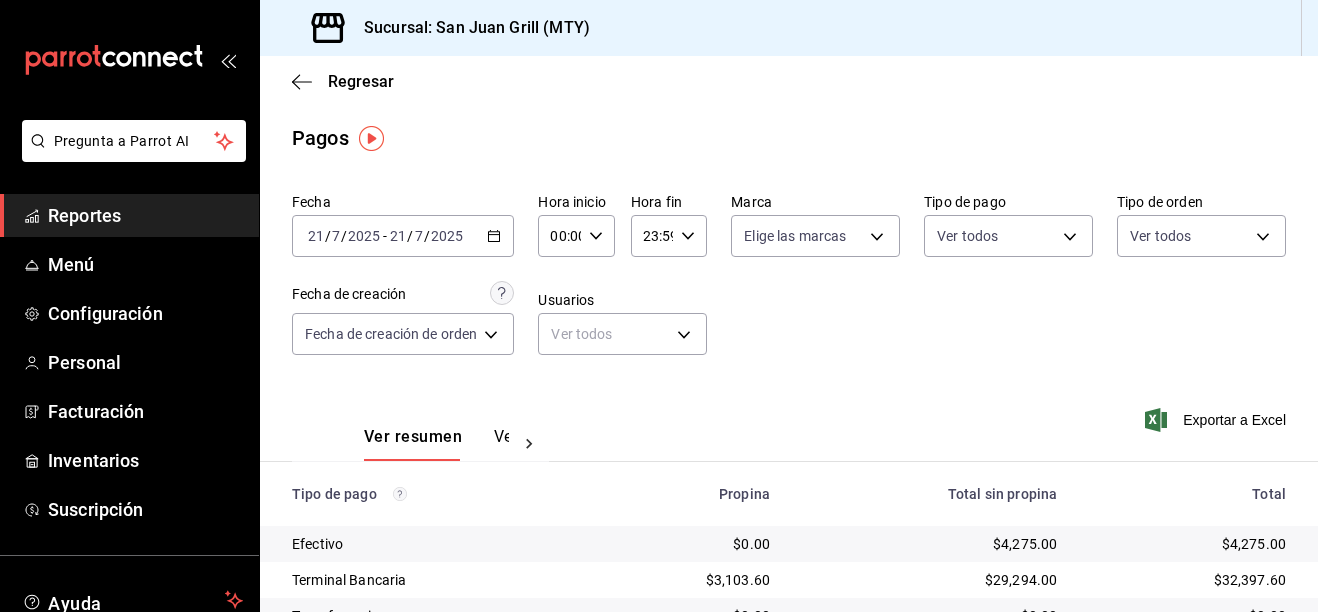 click on "2025-07-21 21 / 7 / 2025 - 2025-07-21 21 / 7 / 2025" at bounding box center (403, 236) 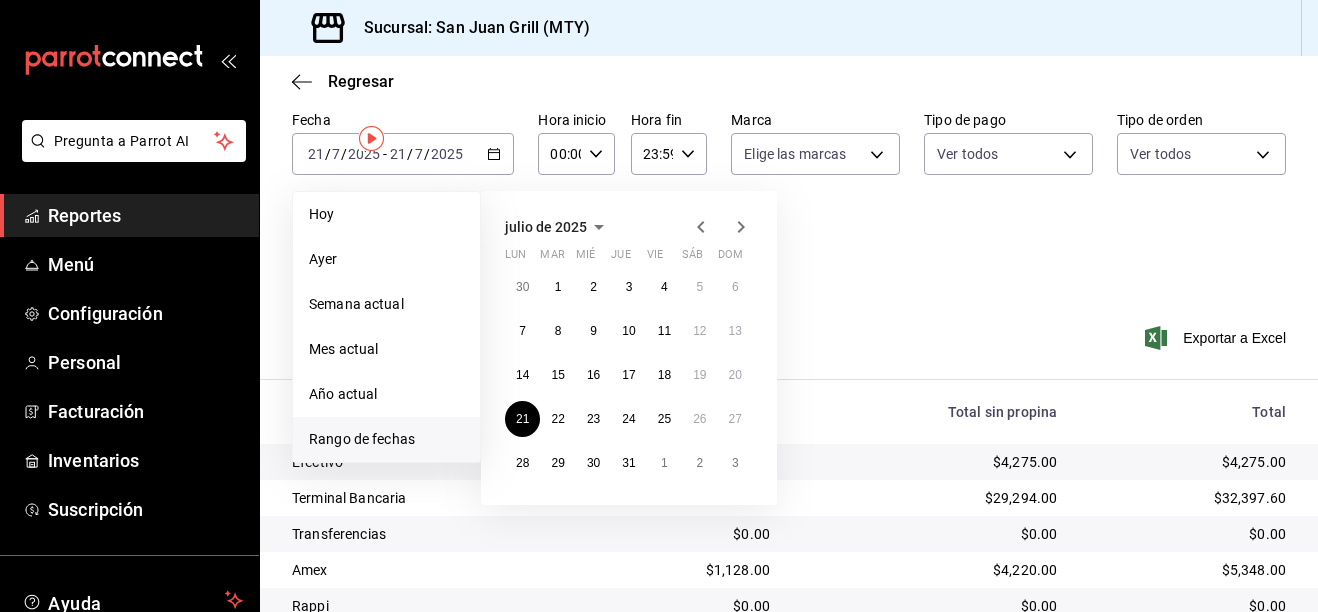 scroll, scrollTop: 163, scrollLeft: 0, axis: vertical 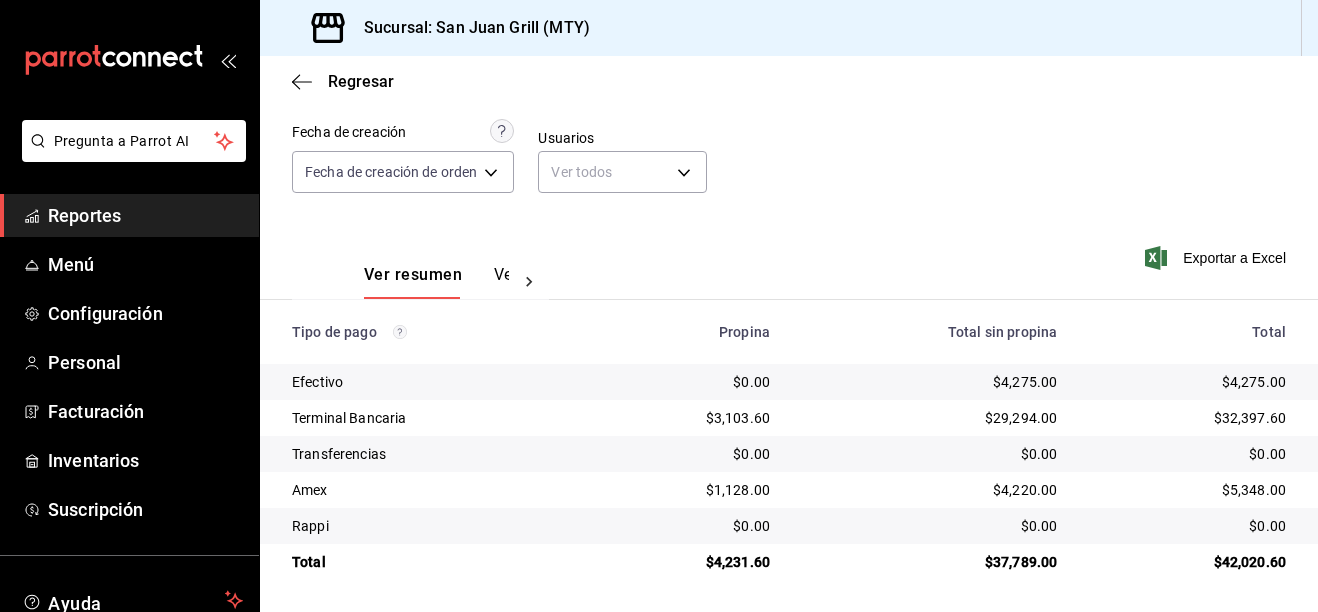 click on "$4,220.00" at bounding box center (929, 490) 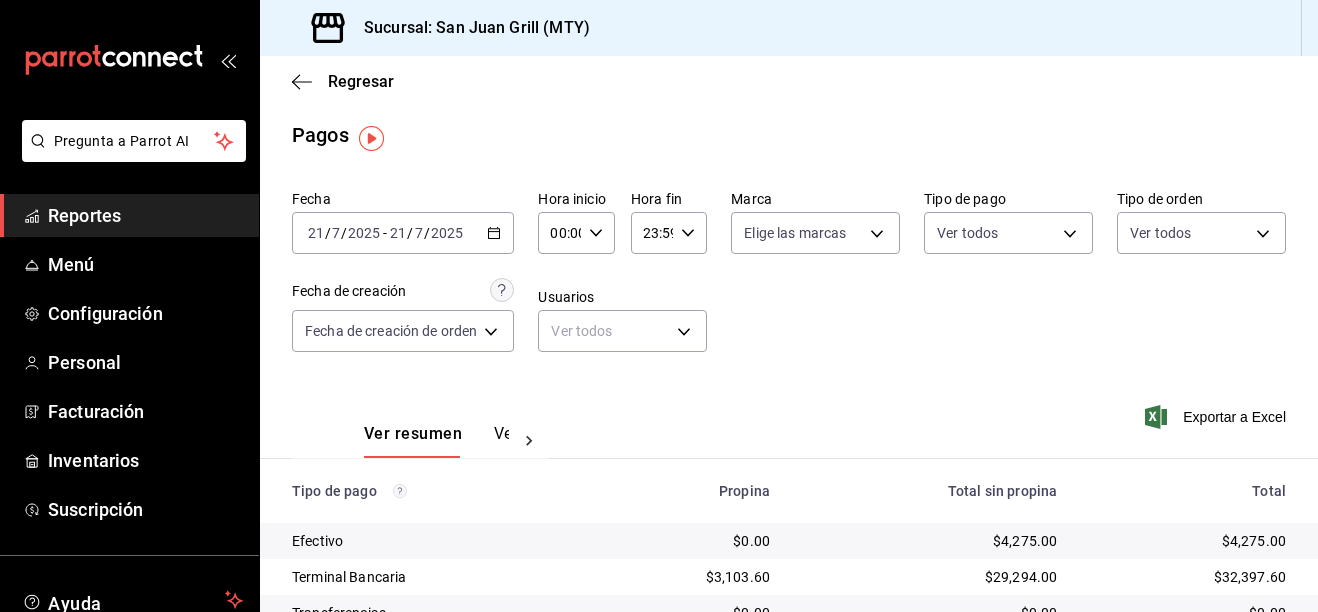 scroll, scrollTop: 0, scrollLeft: 0, axis: both 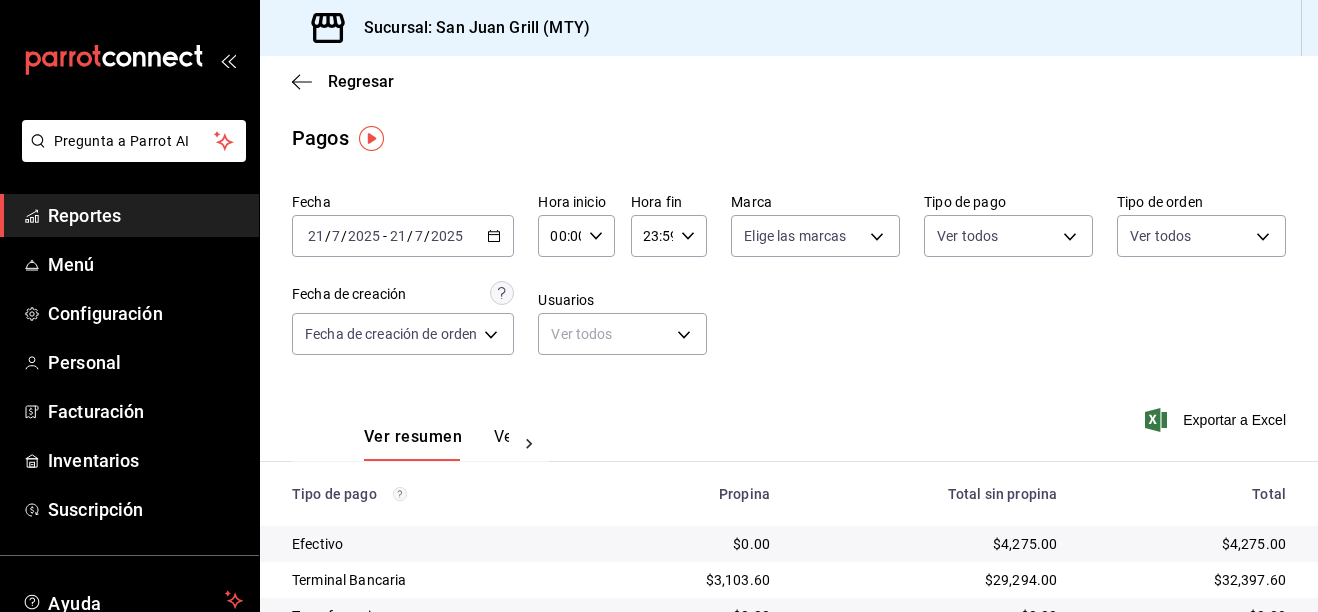 click 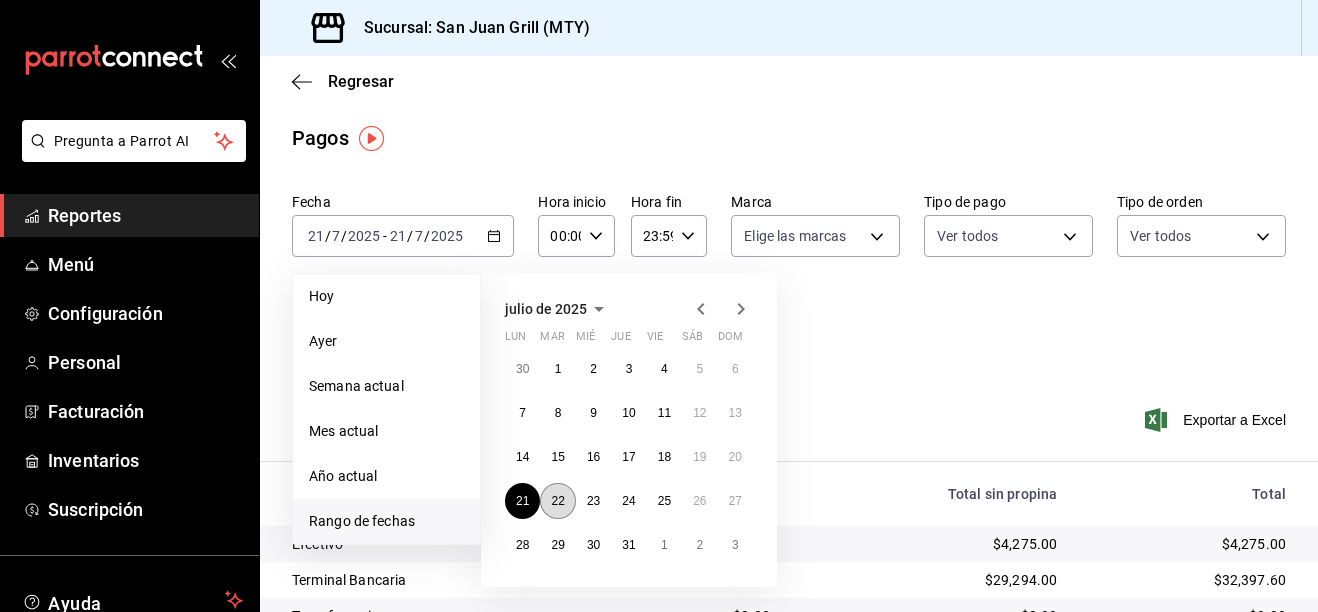 click on "22" at bounding box center [557, 501] 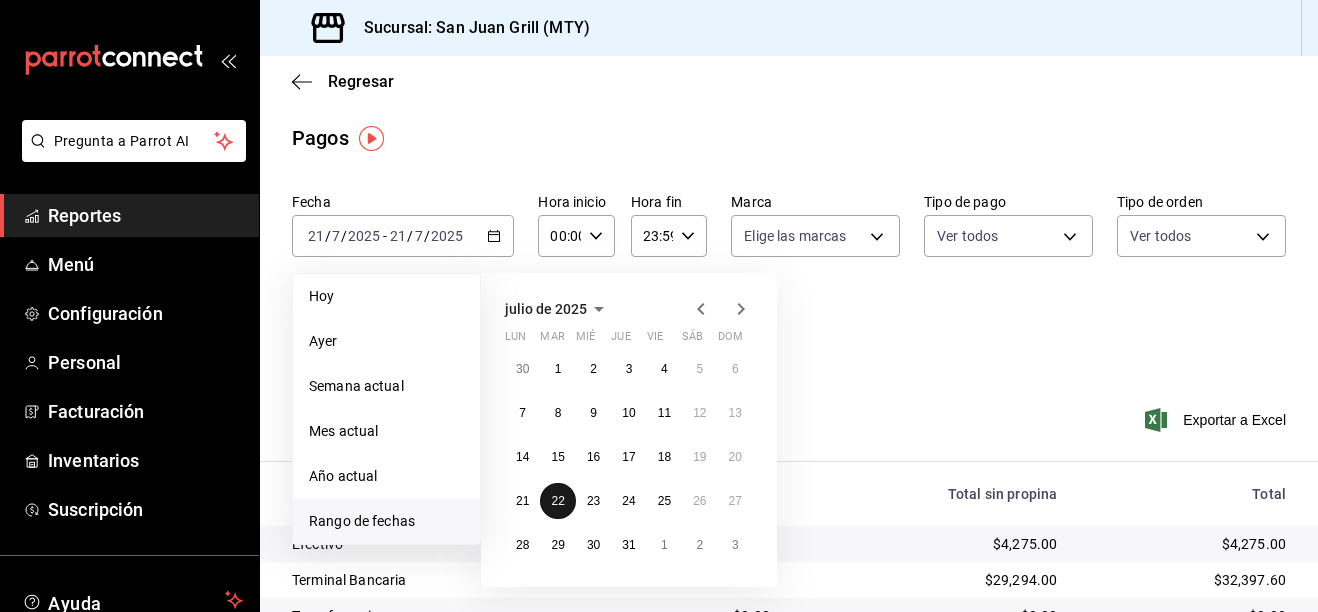 click on "22" at bounding box center (557, 501) 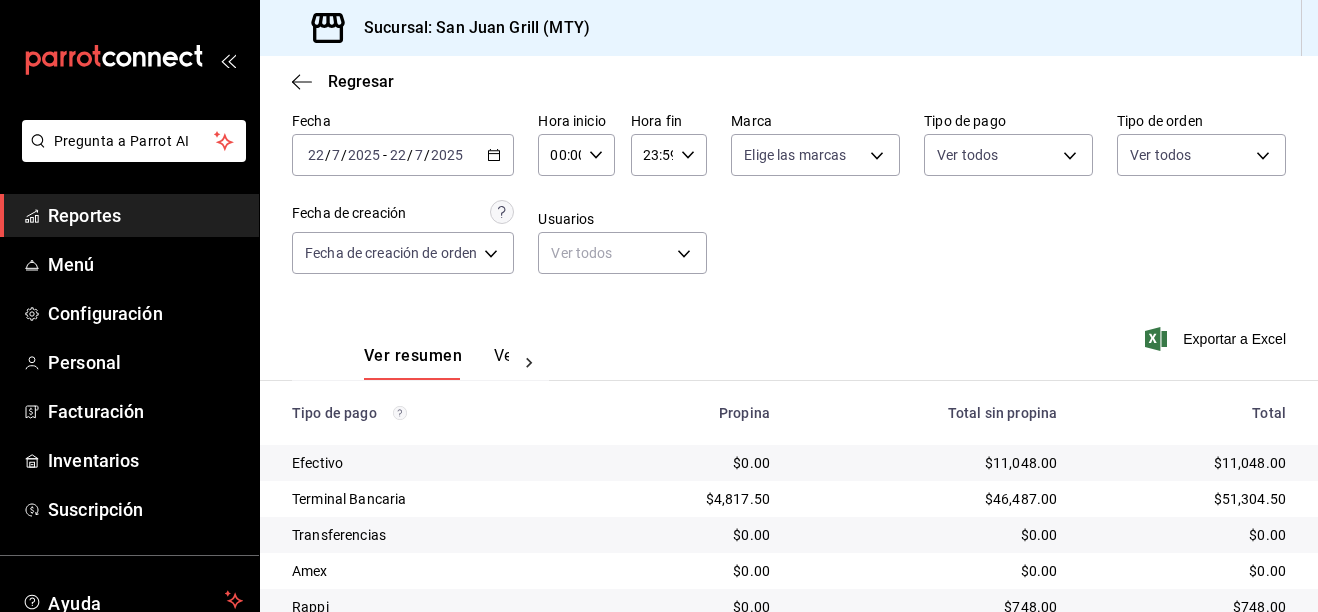 scroll, scrollTop: 163, scrollLeft: 0, axis: vertical 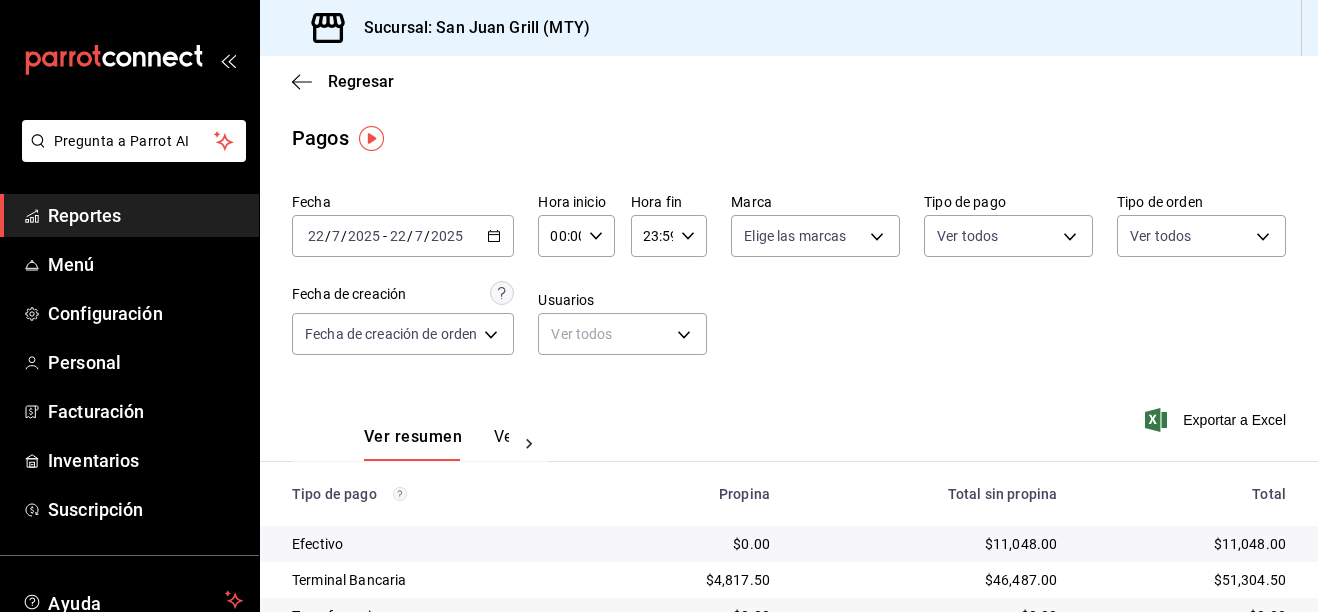 drag, startPoint x: 479, startPoint y: 230, endPoint x: 488, endPoint y: 235, distance: 10.29563 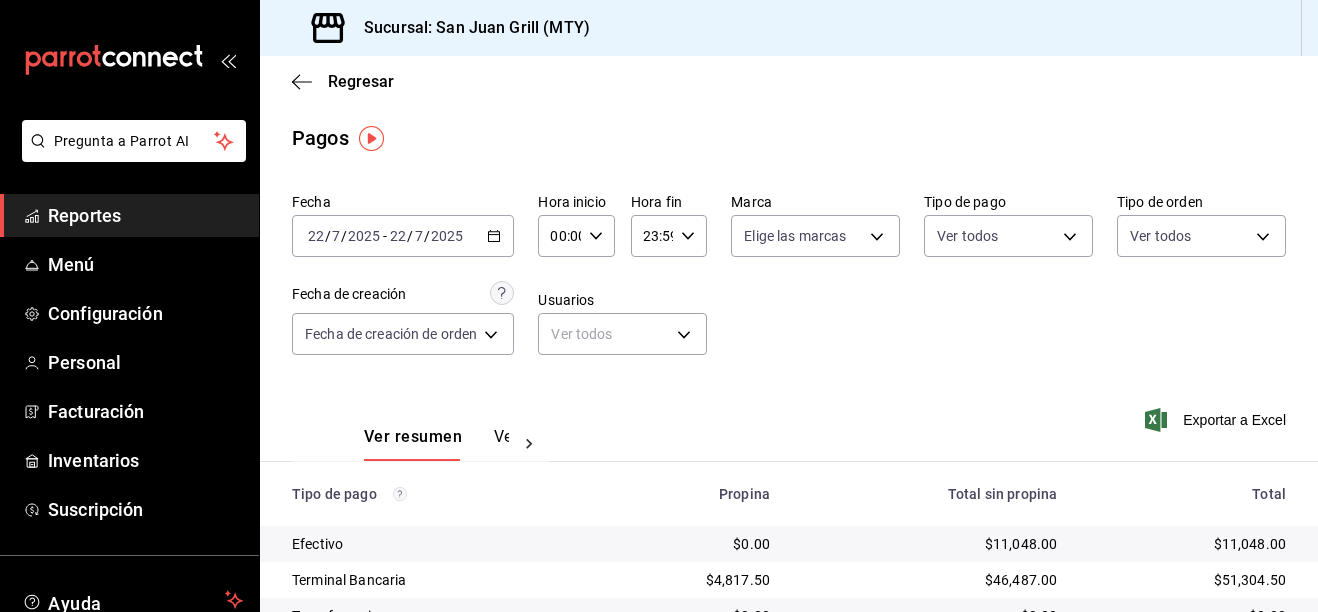 click 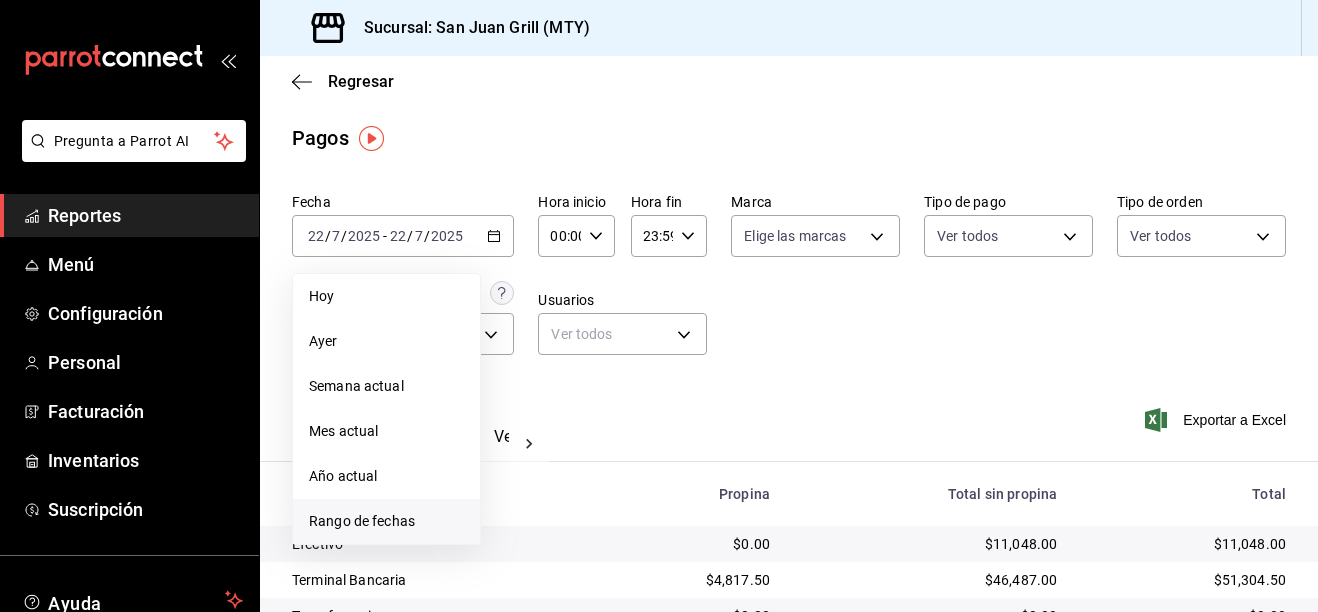 click on "Rango de fechas" at bounding box center (386, 521) 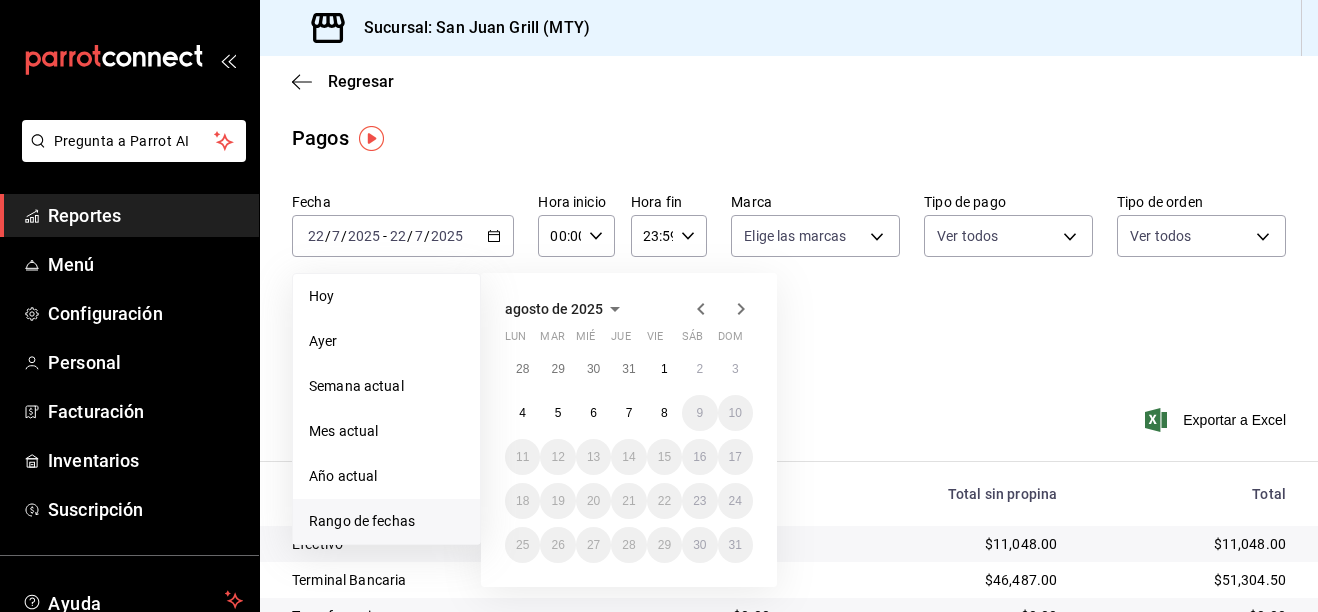 click 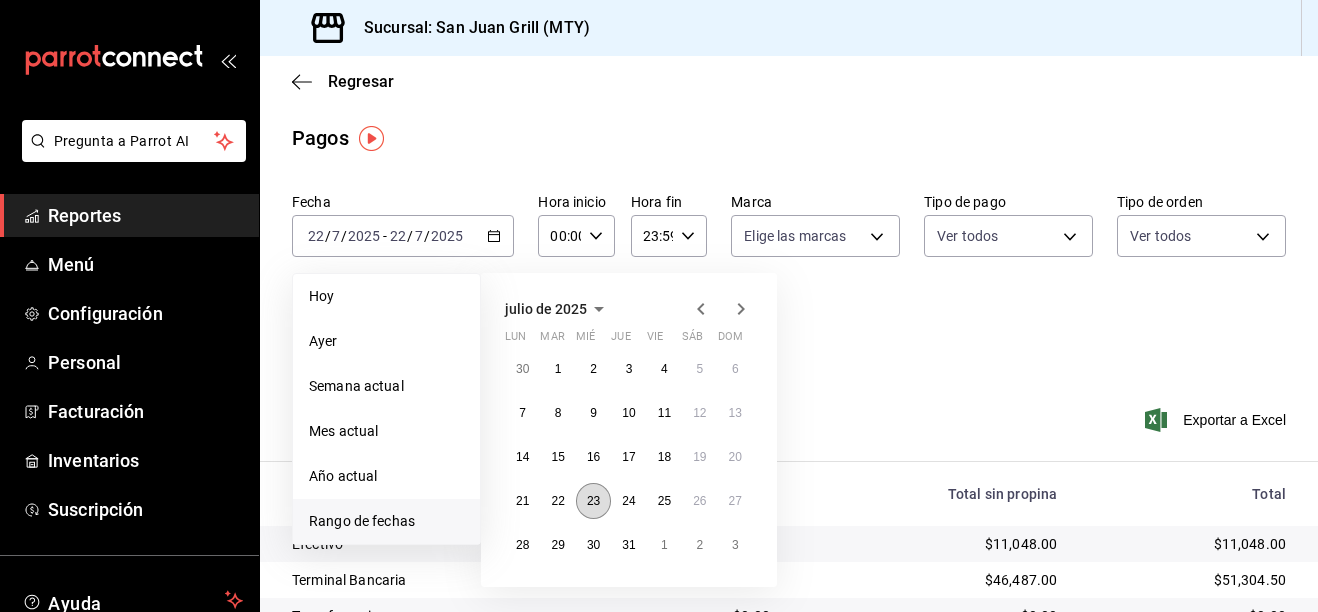 click on "23" at bounding box center (593, 501) 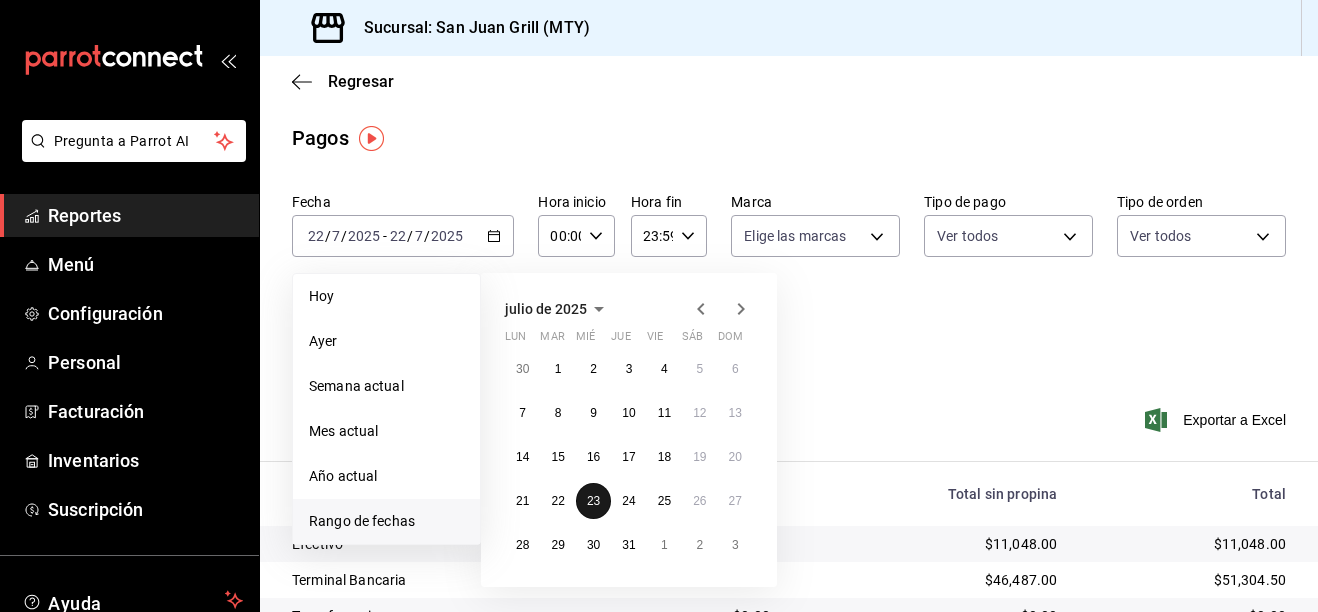 click on "23" at bounding box center (593, 501) 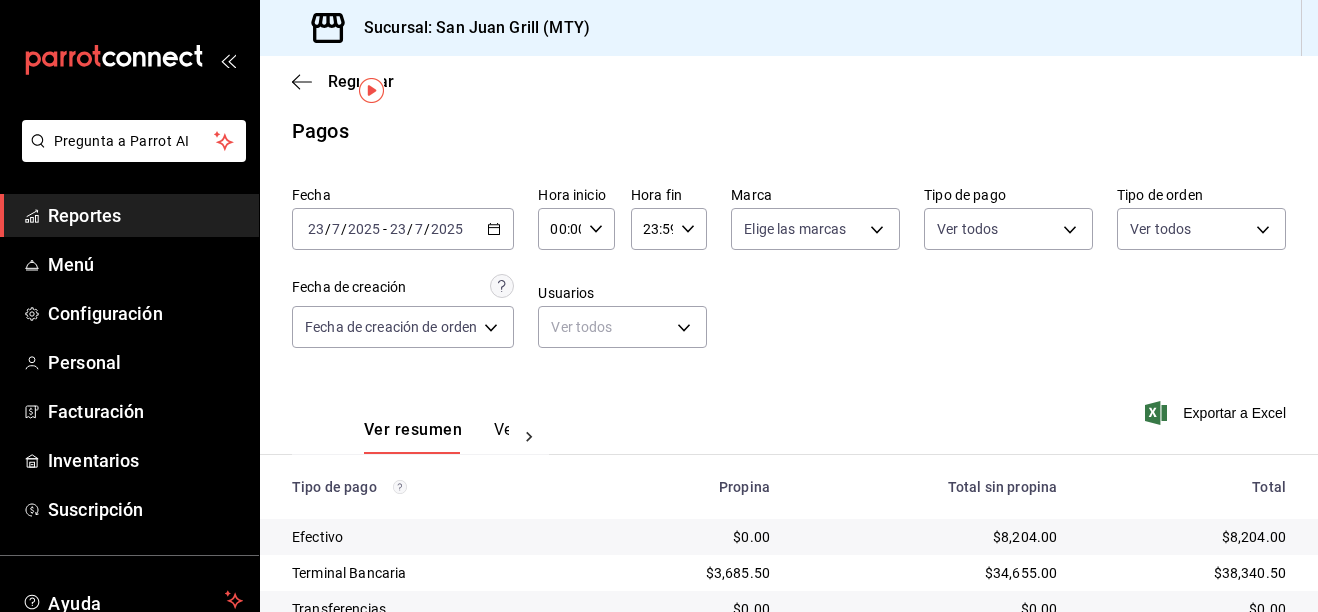 scroll, scrollTop: 0, scrollLeft: 0, axis: both 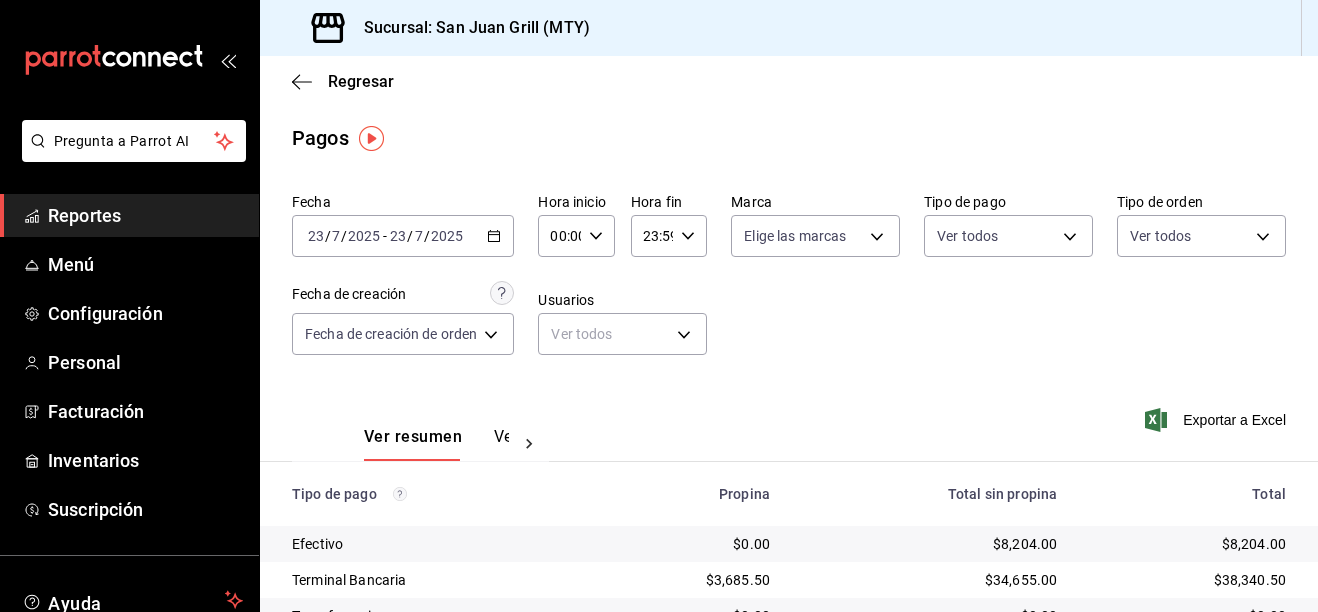 click on "[DATE] [DATE] - [DATE] [DATE]" at bounding box center (403, 236) 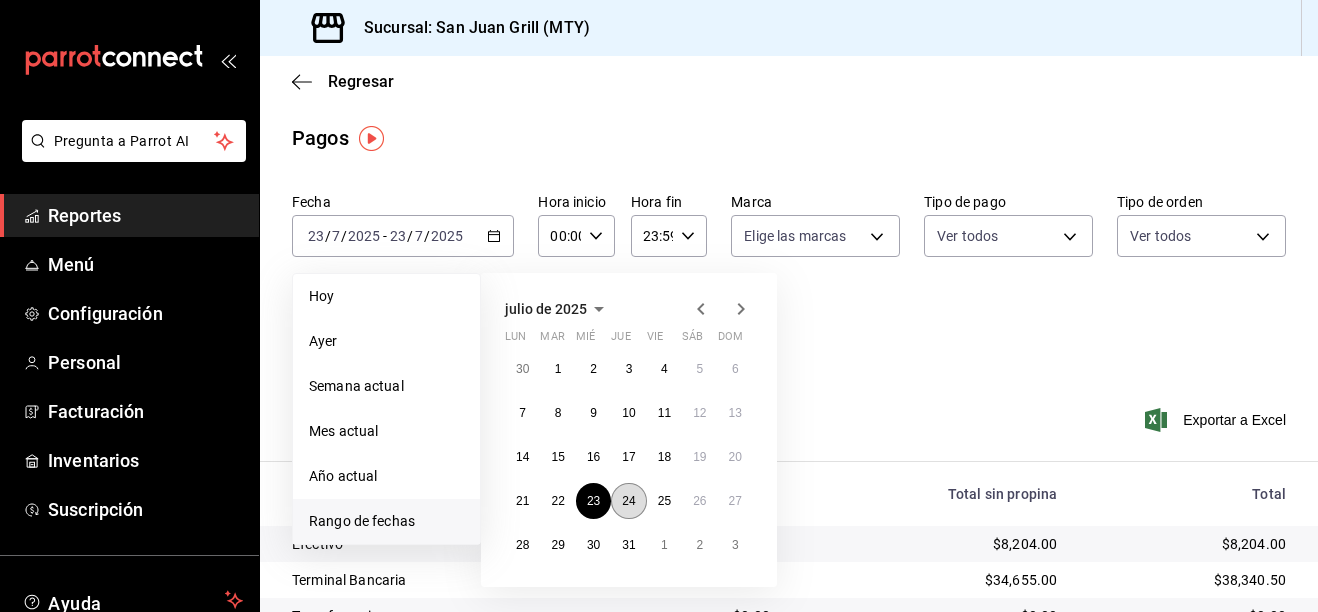 click on "24" at bounding box center [628, 501] 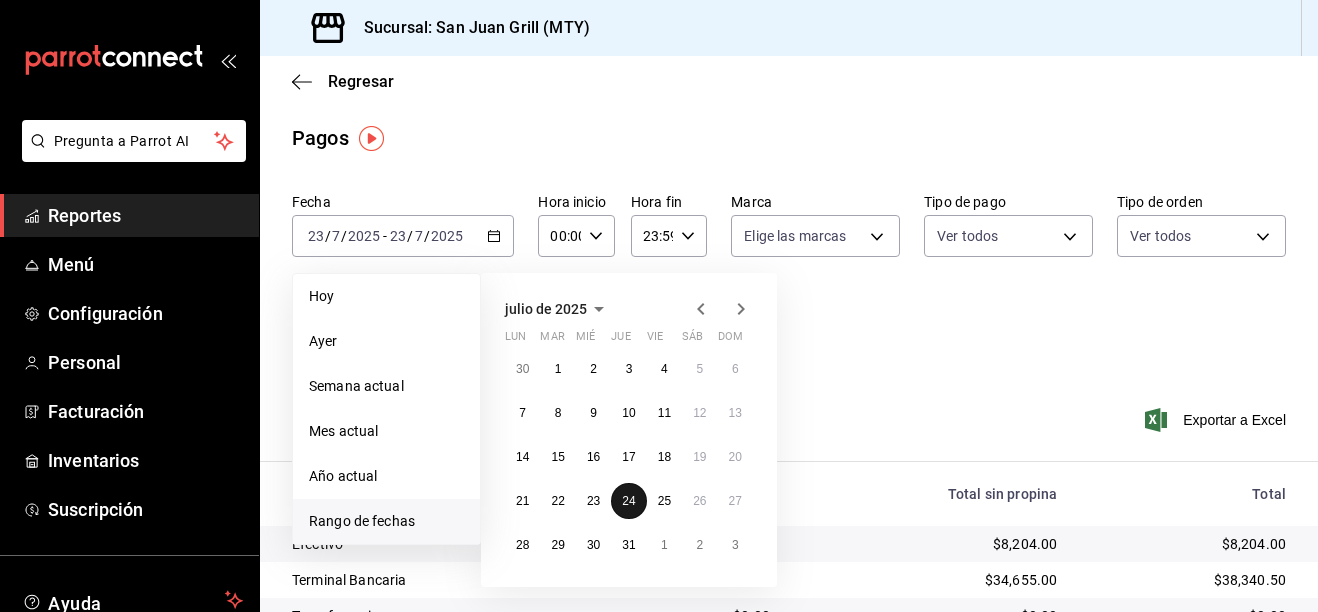 click on "24" at bounding box center [628, 501] 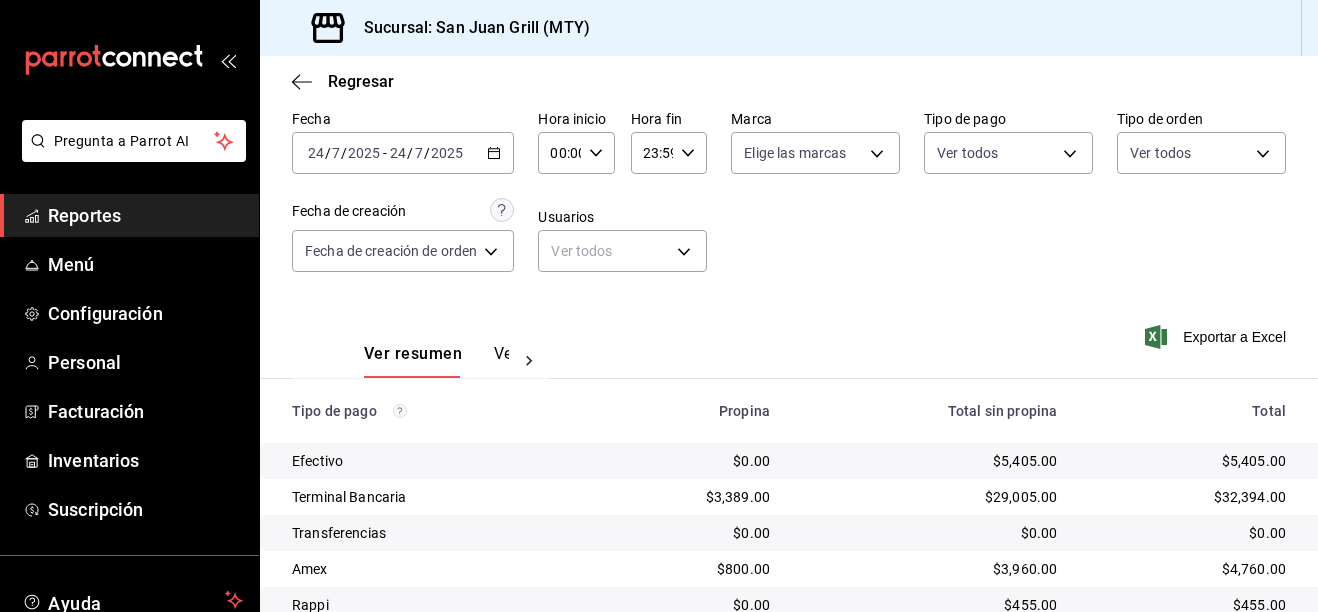 scroll, scrollTop: 0, scrollLeft: 0, axis: both 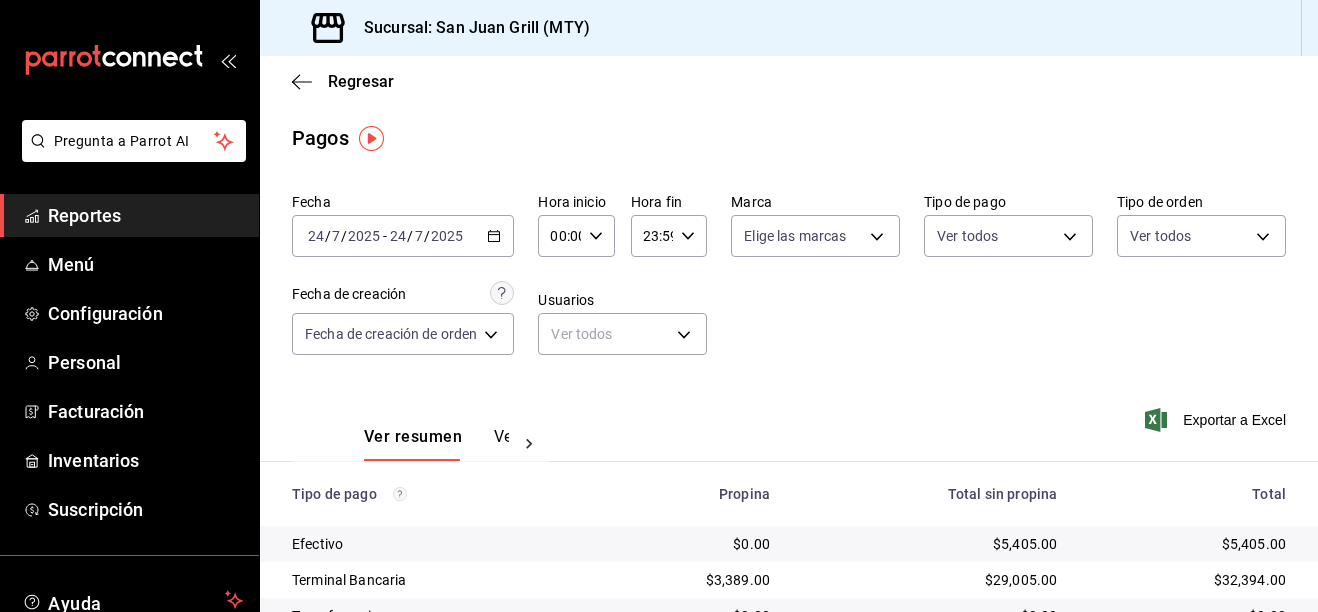 click on "2025-07-24 24 / 7 / 2025 - 2025-07-24 24 / 7 / 2025" at bounding box center [403, 236] 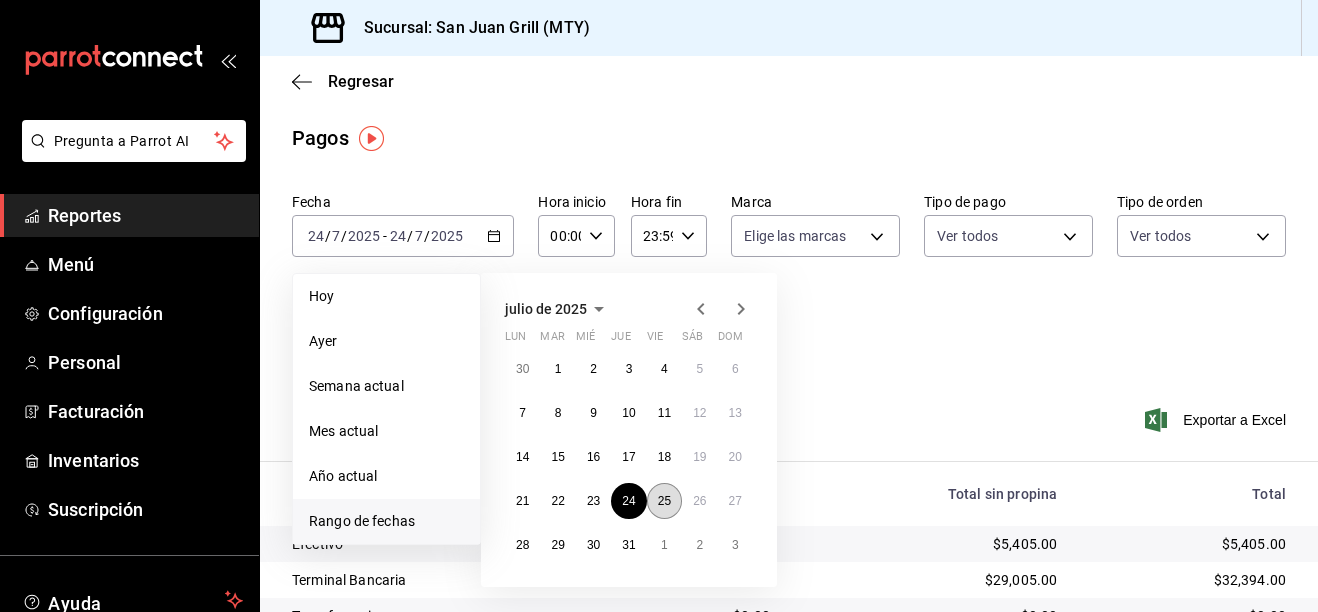 click on "25" at bounding box center [664, 501] 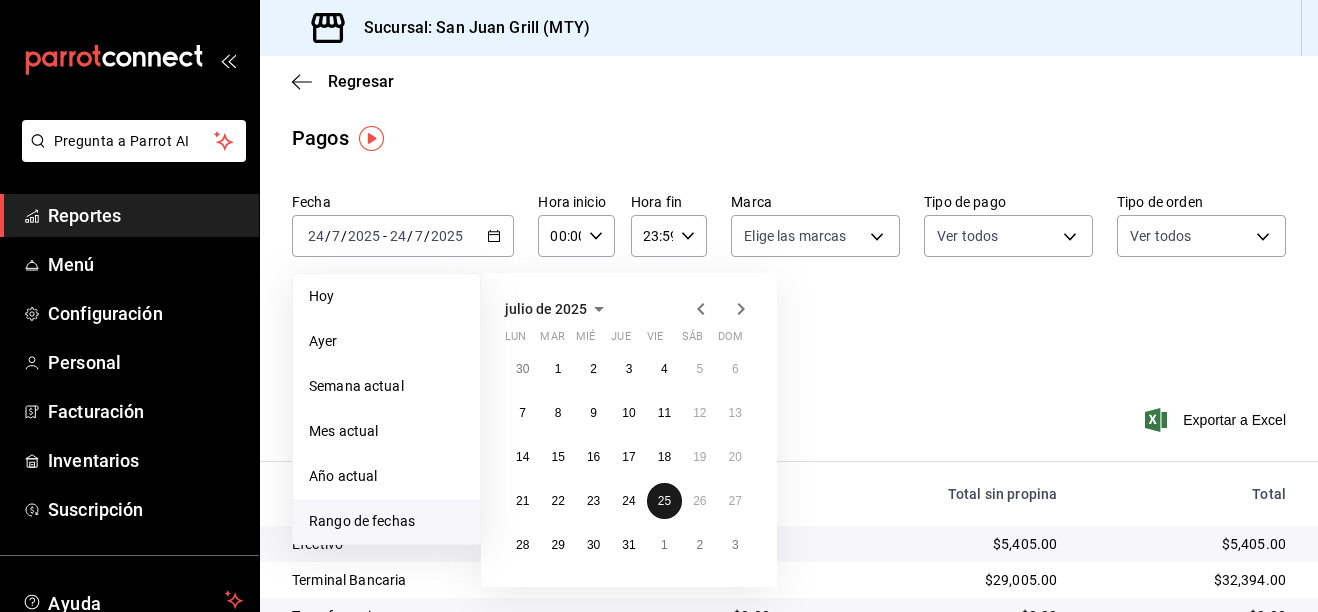 click on "25" at bounding box center (664, 501) 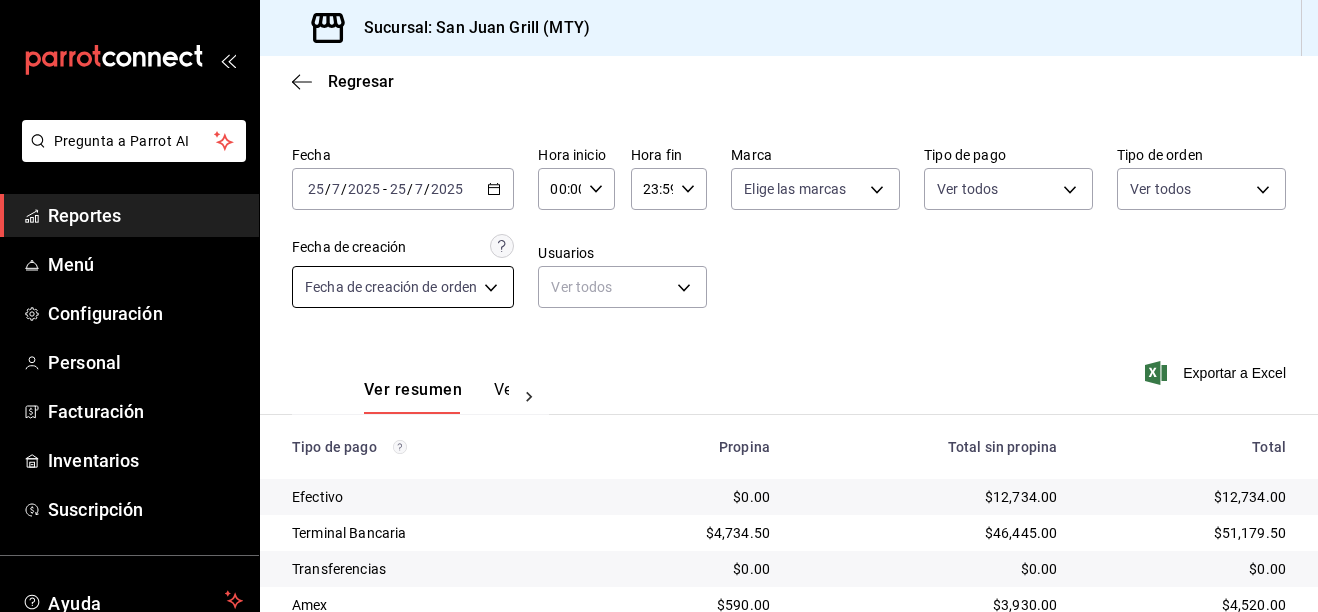 scroll, scrollTop: 0, scrollLeft: 0, axis: both 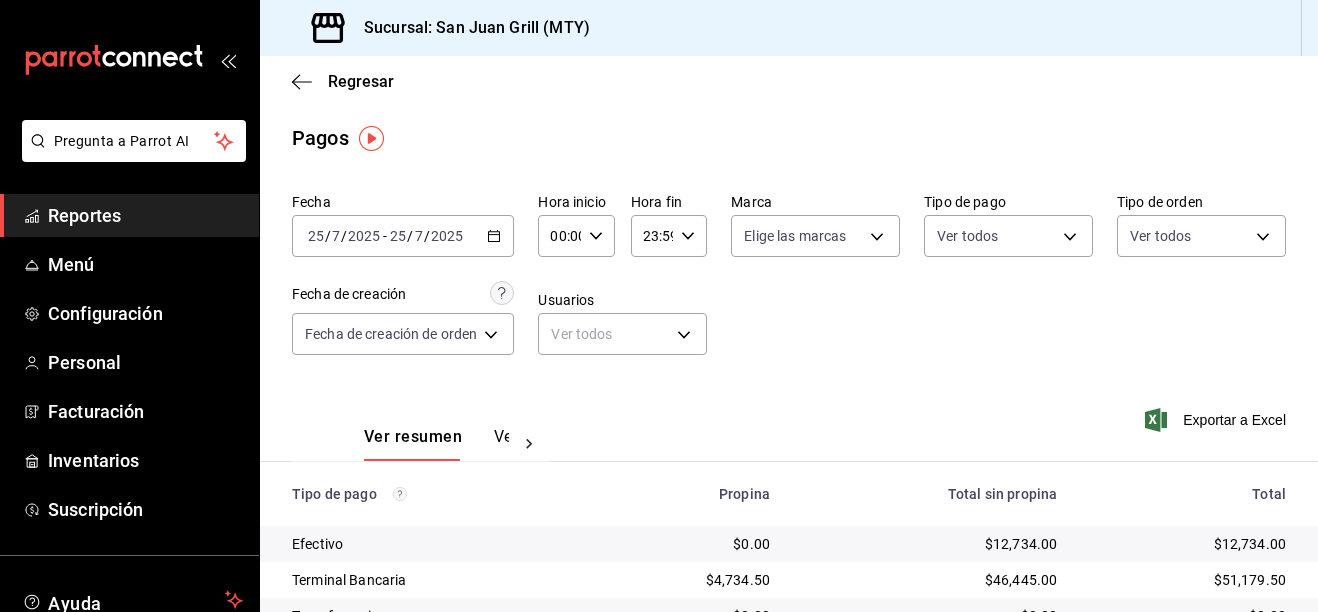 click on "[DATE] [DATE] - [DATE] [DATE]" at bounding box center [403, 236] 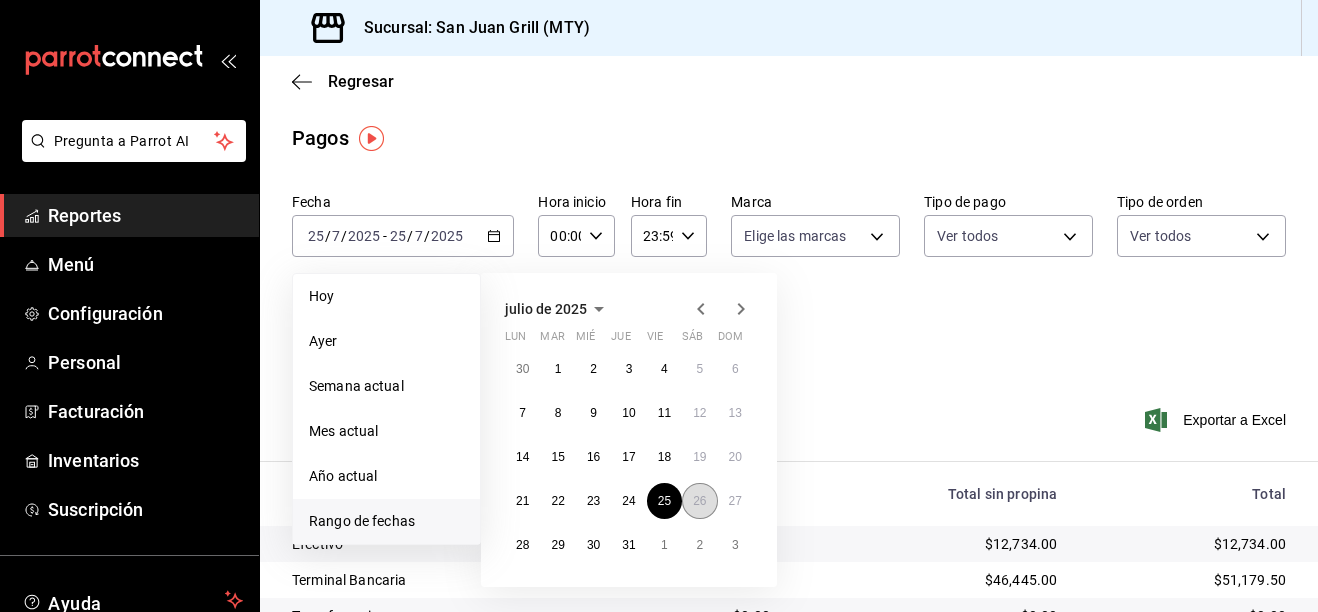 click on "26" at bounding box center (699, 501) 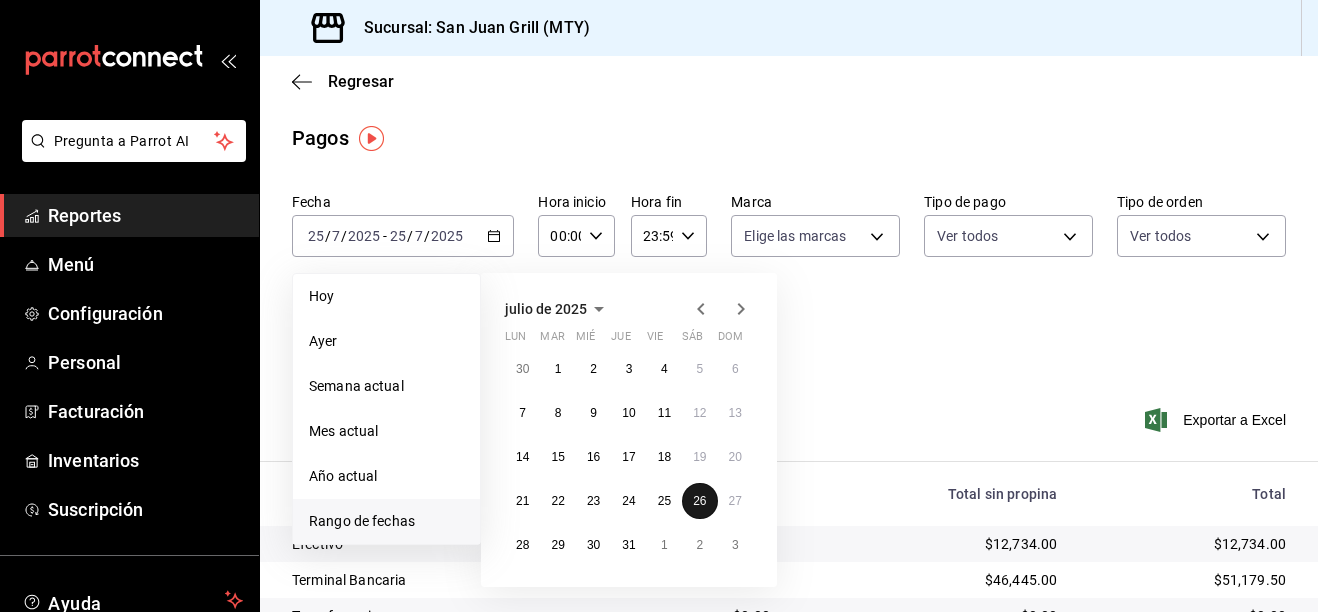 click on "26" at bounding box center [699, 501] 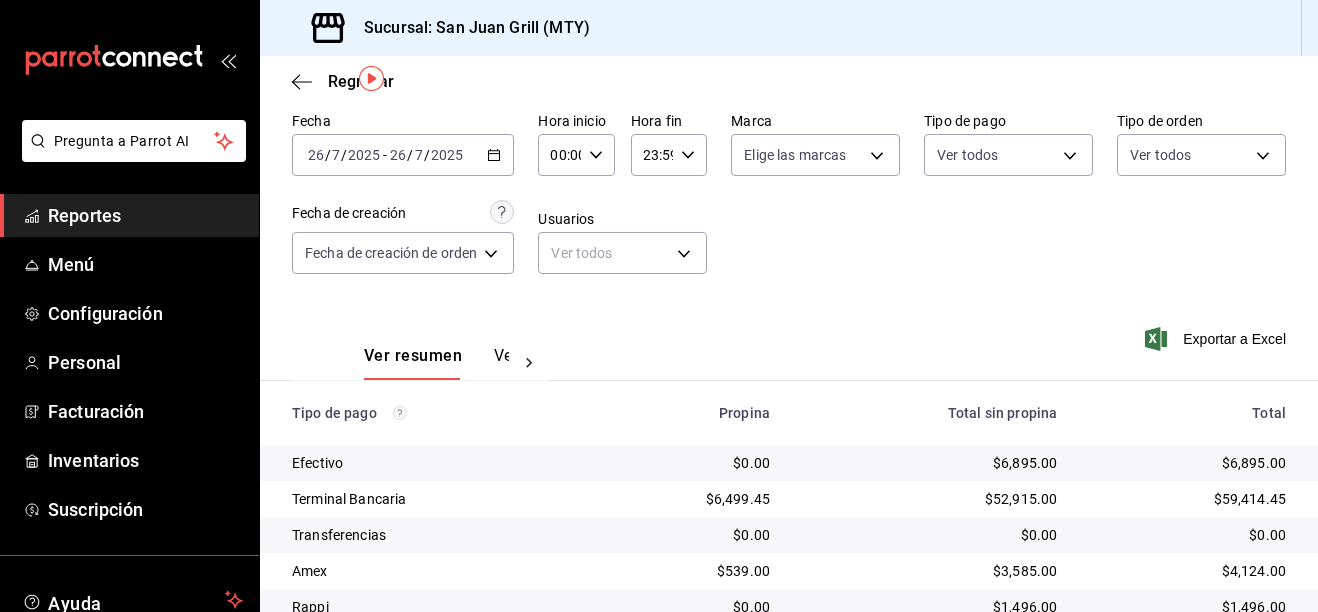 scroll, scrollTop: 0, scrollLeft: 0, axis: both 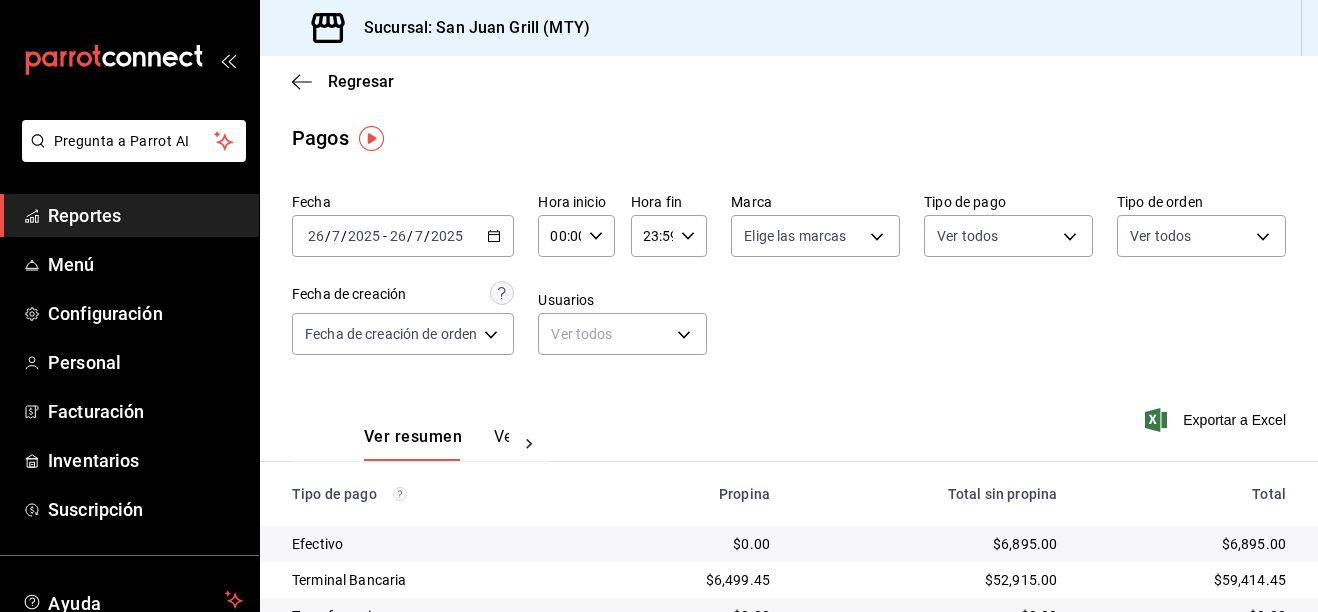 click on "[DATE] [DATE] - [DATE] [DATE]" at bounding box center (403, 236) 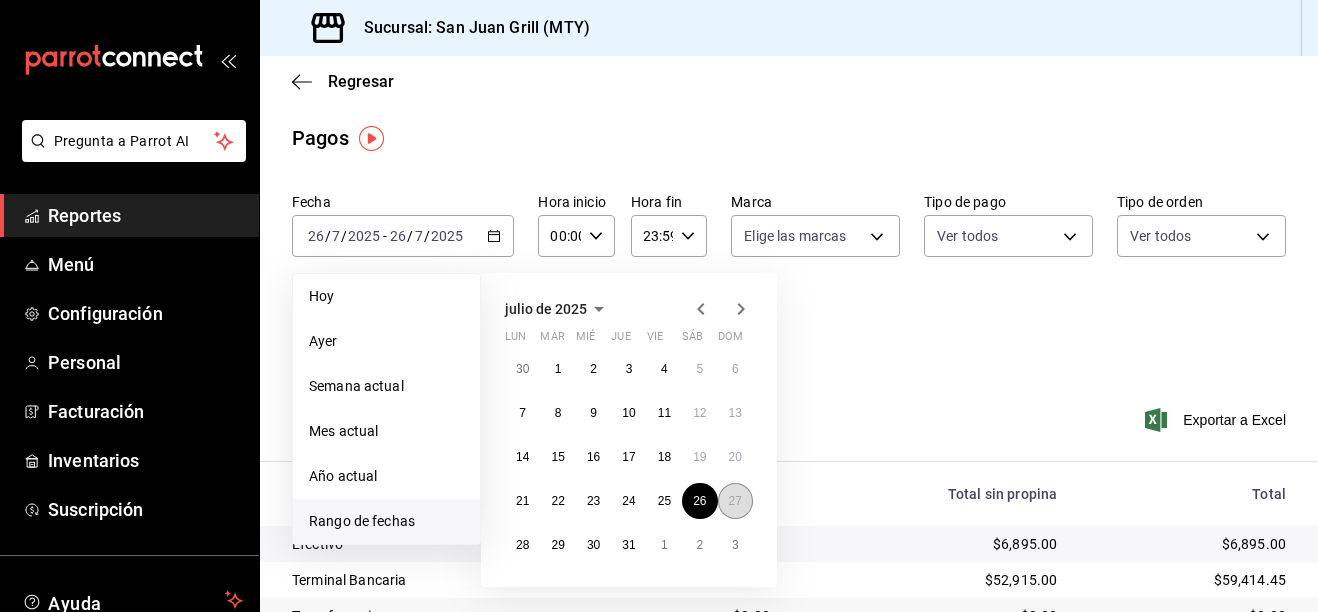 click on "27" at bounding box center (735, 501) 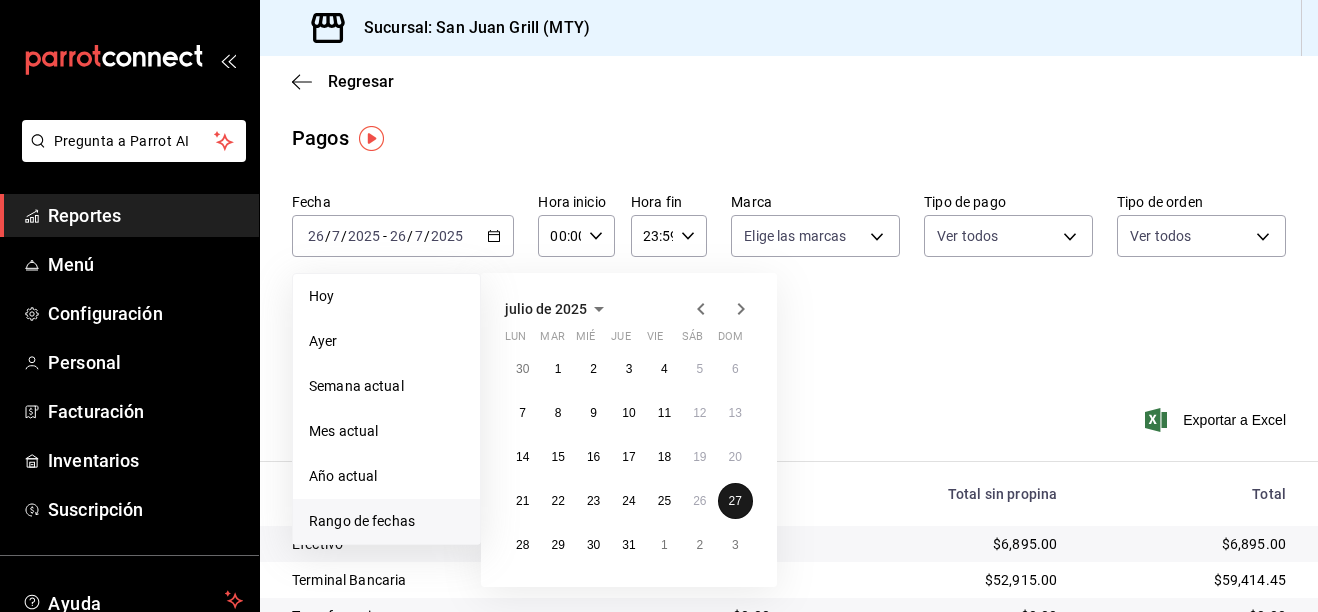 click on "27" at bounding box center [735, 501] 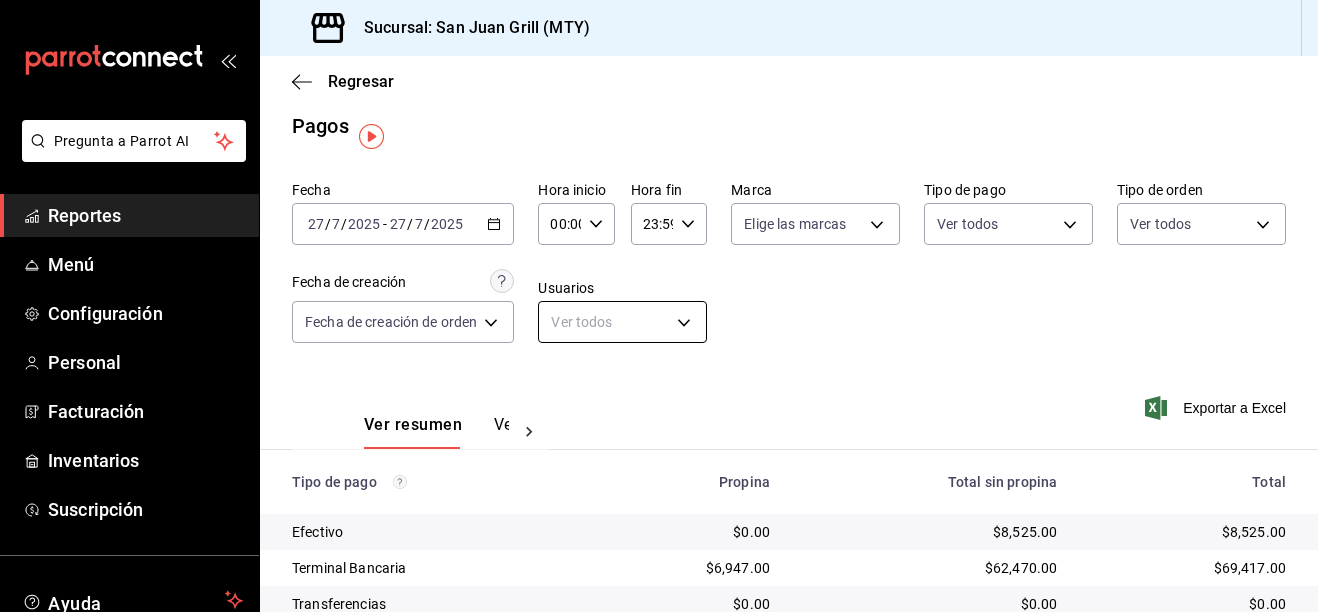 scroll, scrollTop: 0, scrollLeft: 0, axis: both 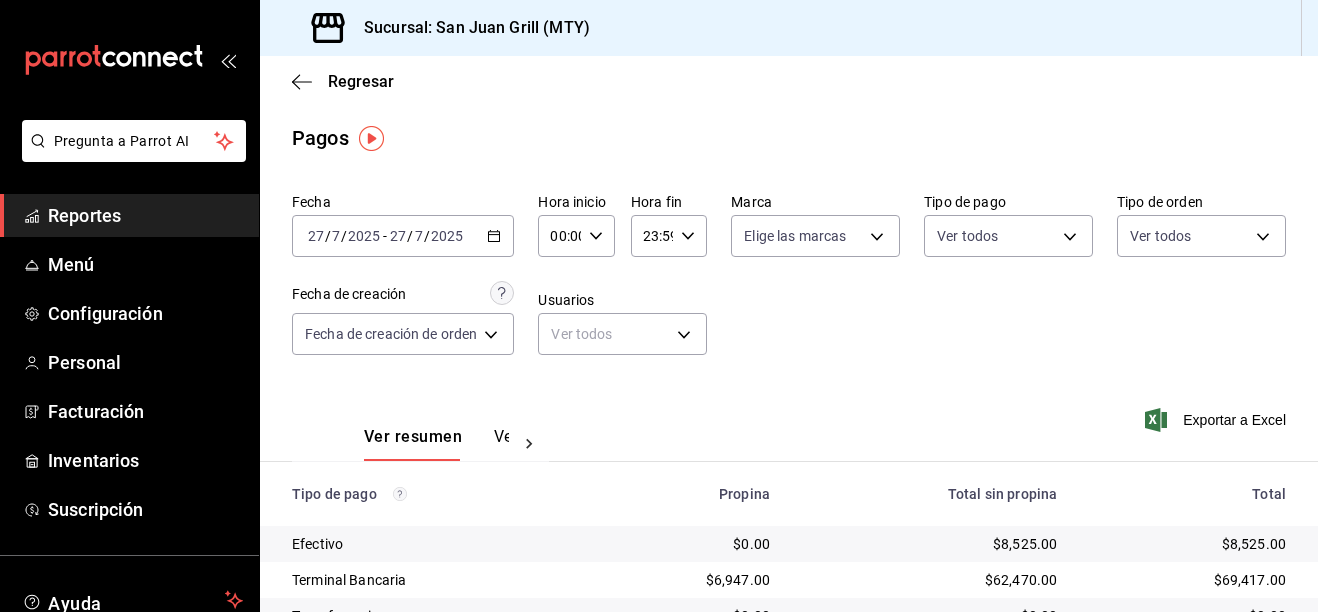 click 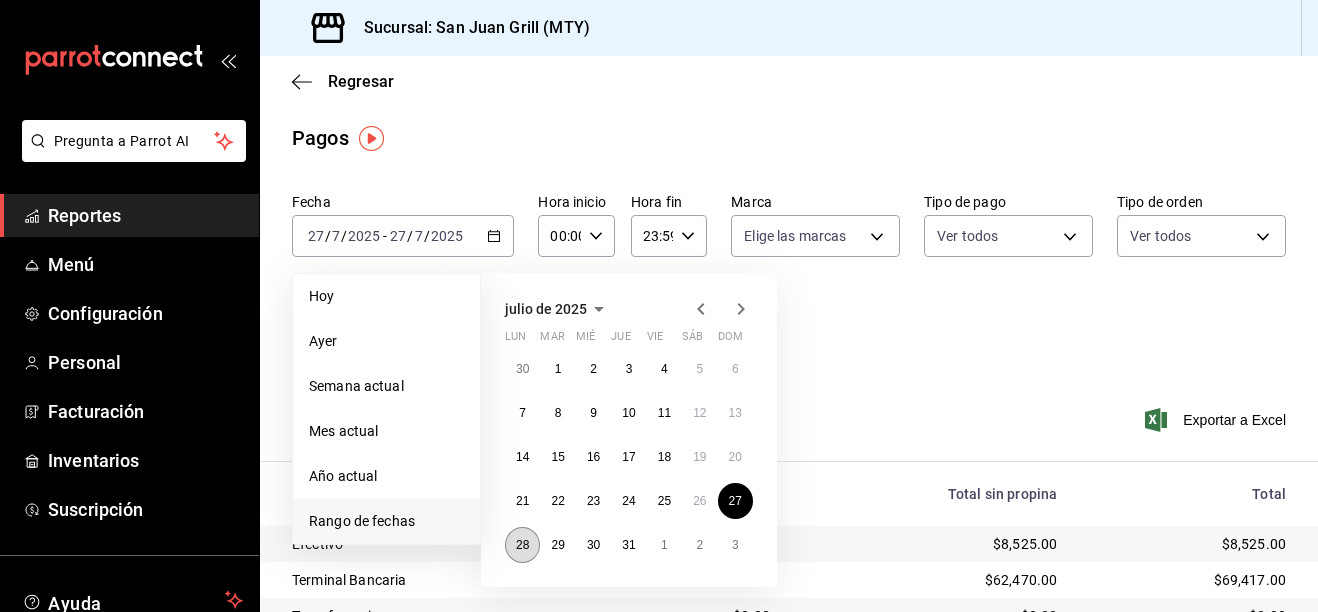click on "28" at bounding box center (522, 545) 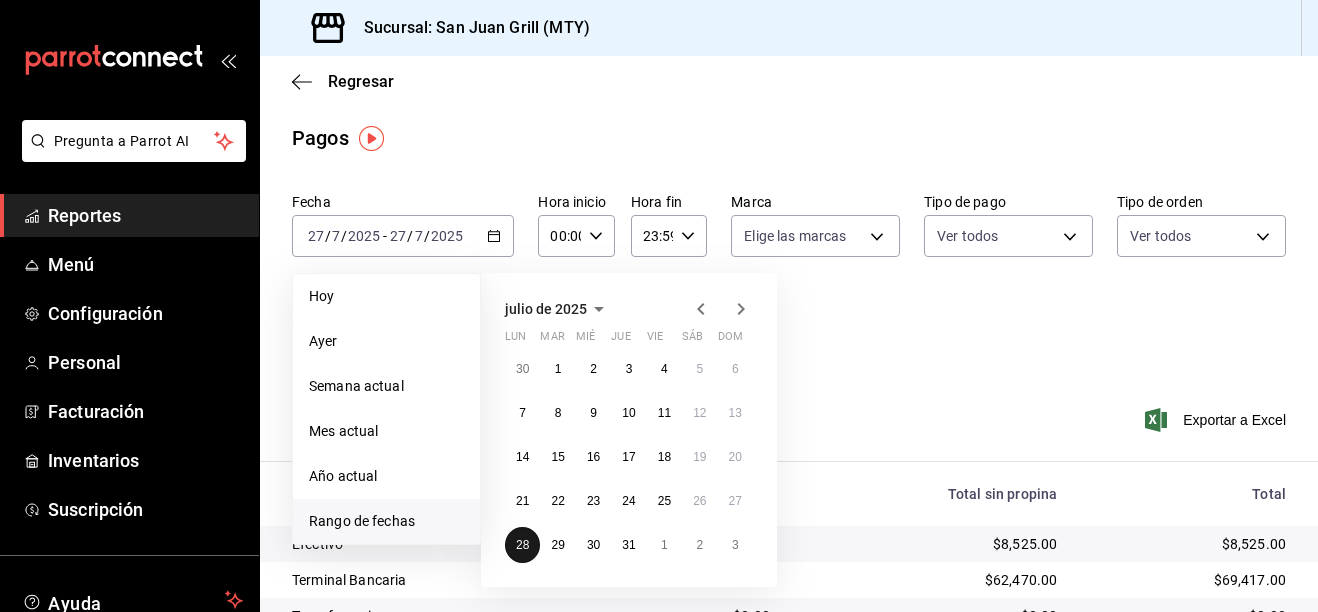 click on "28" at bounding box center [522, 545] 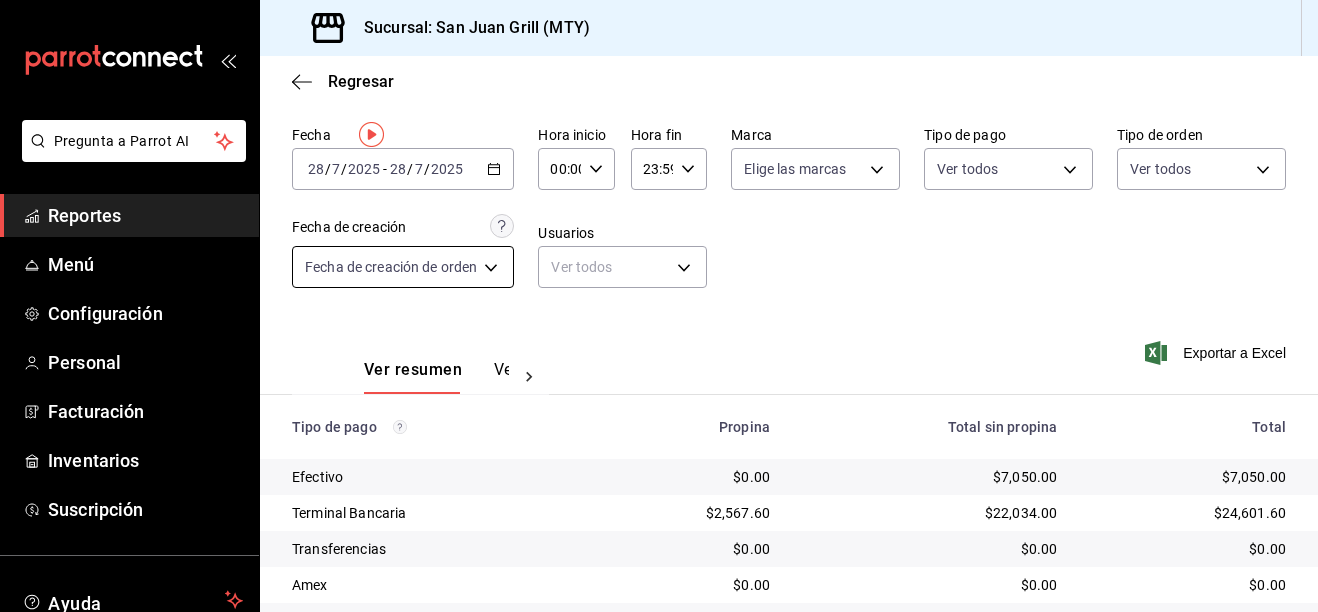 scroll, scrollTop: 0, scrollLeft: 0, axis: both 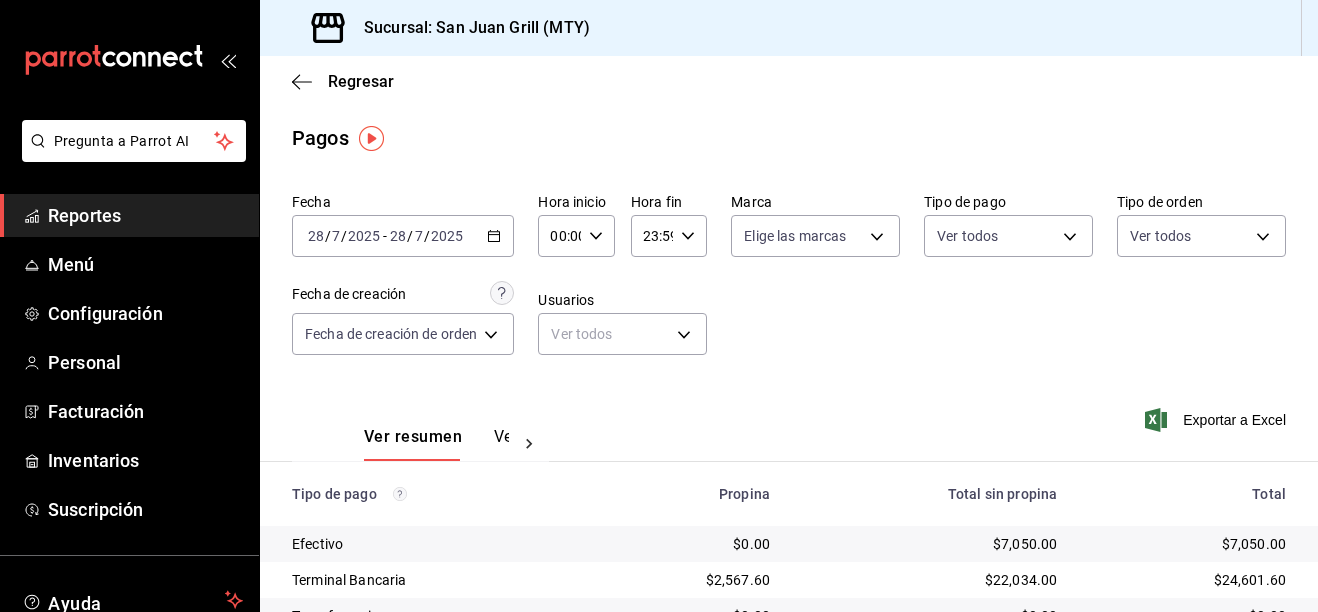click on "2025-07-28 28 / 7 / 2025 - 2025-07-28 28 / 7 / 2025" at bounding box center (403, 236) 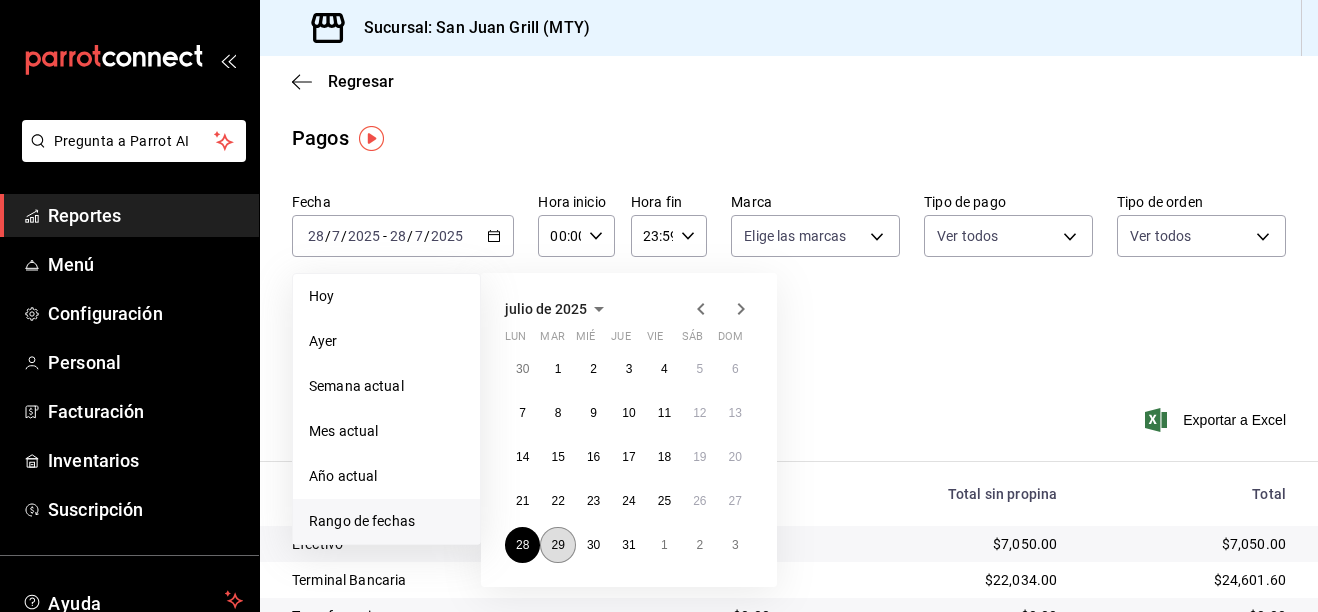 click on "29" at bounding box center [557, 545] 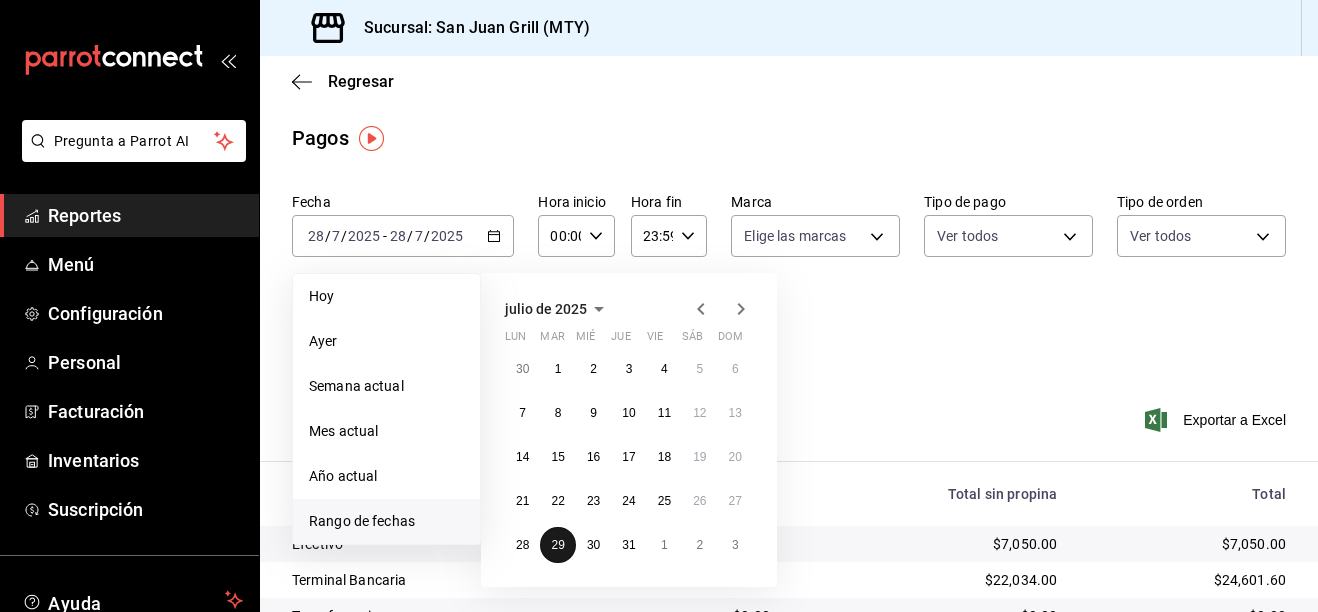click on "29" at bounding box center (557, 545) 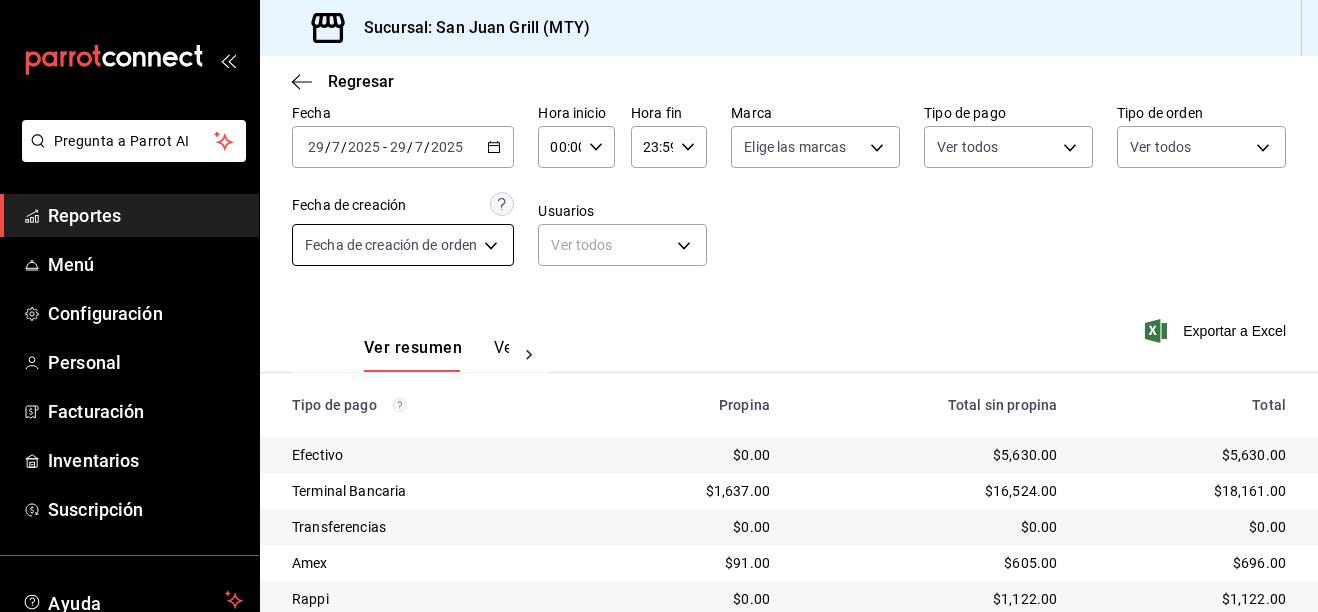 scroll, scrollTop: 0, scrollLeft: 0, axis: both 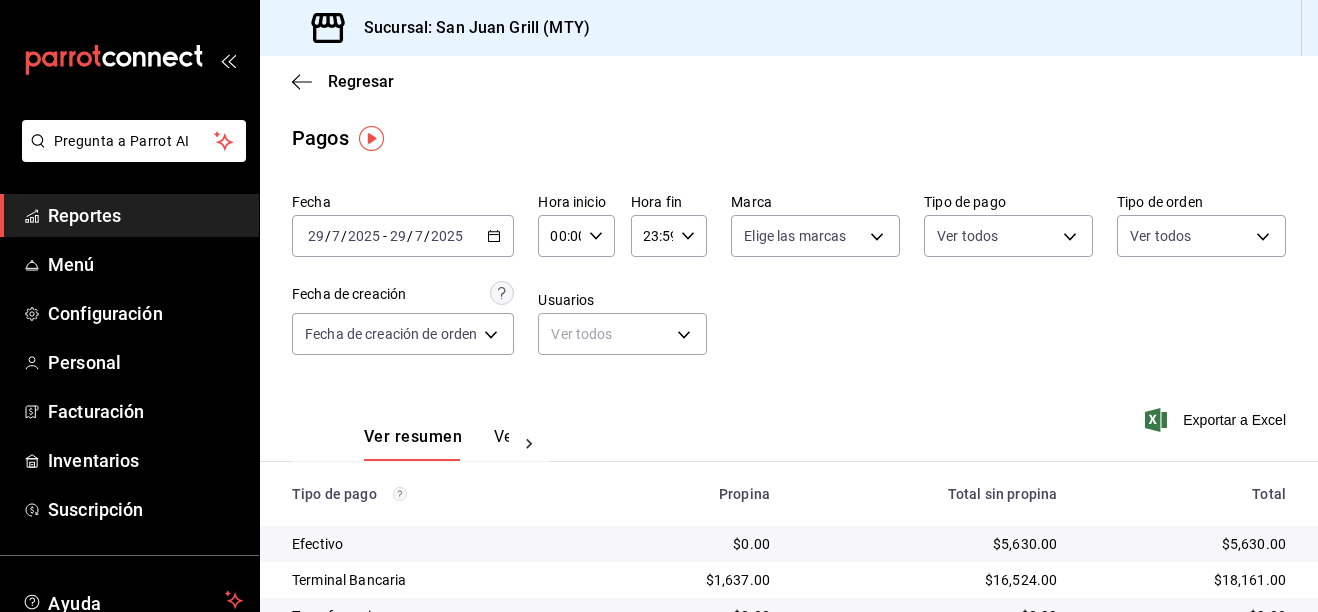 click 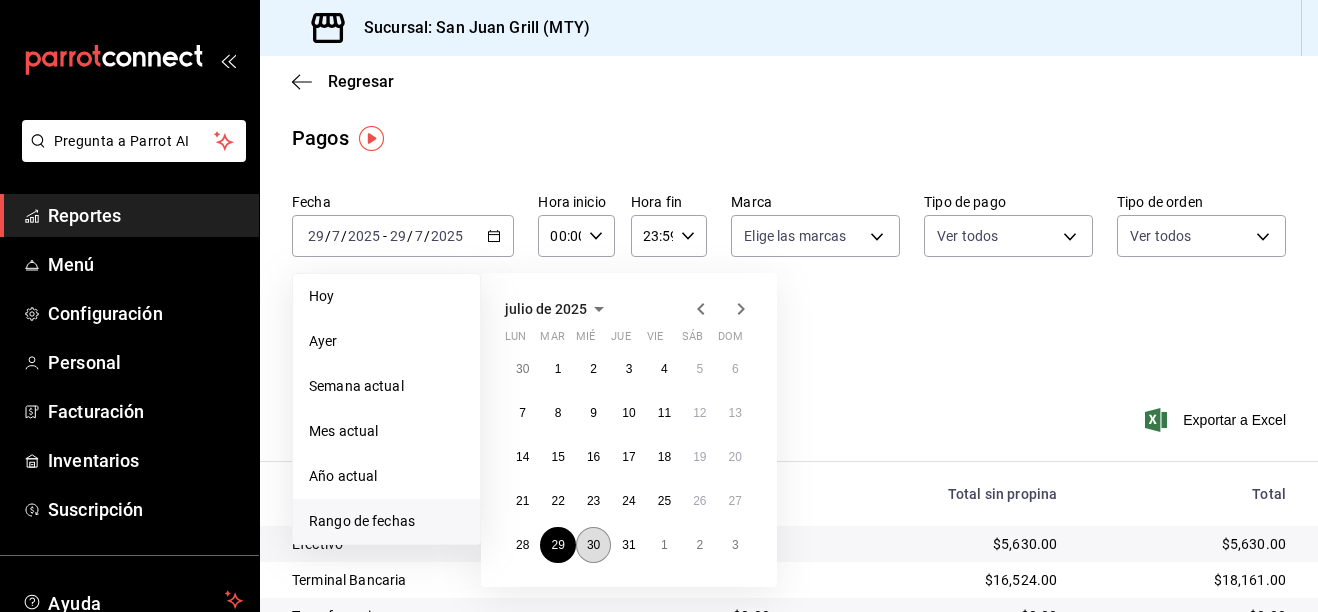 click on "30" at bounding box center [593, 545] 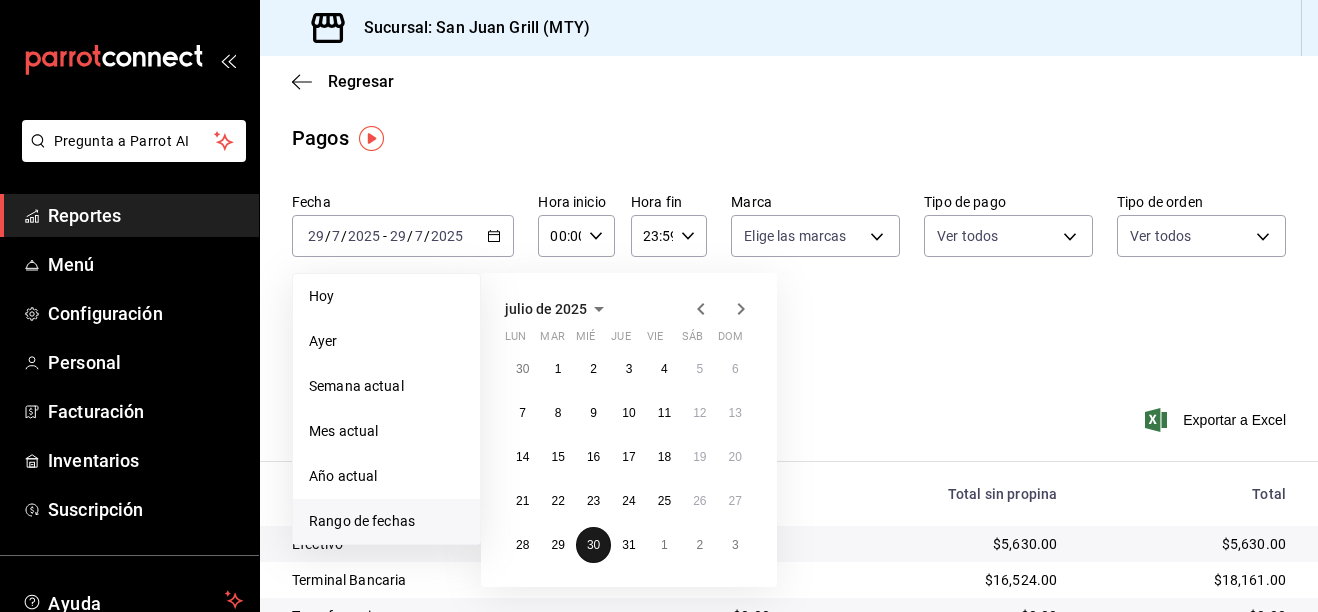 click on "30" at bounding box center (593, 545) 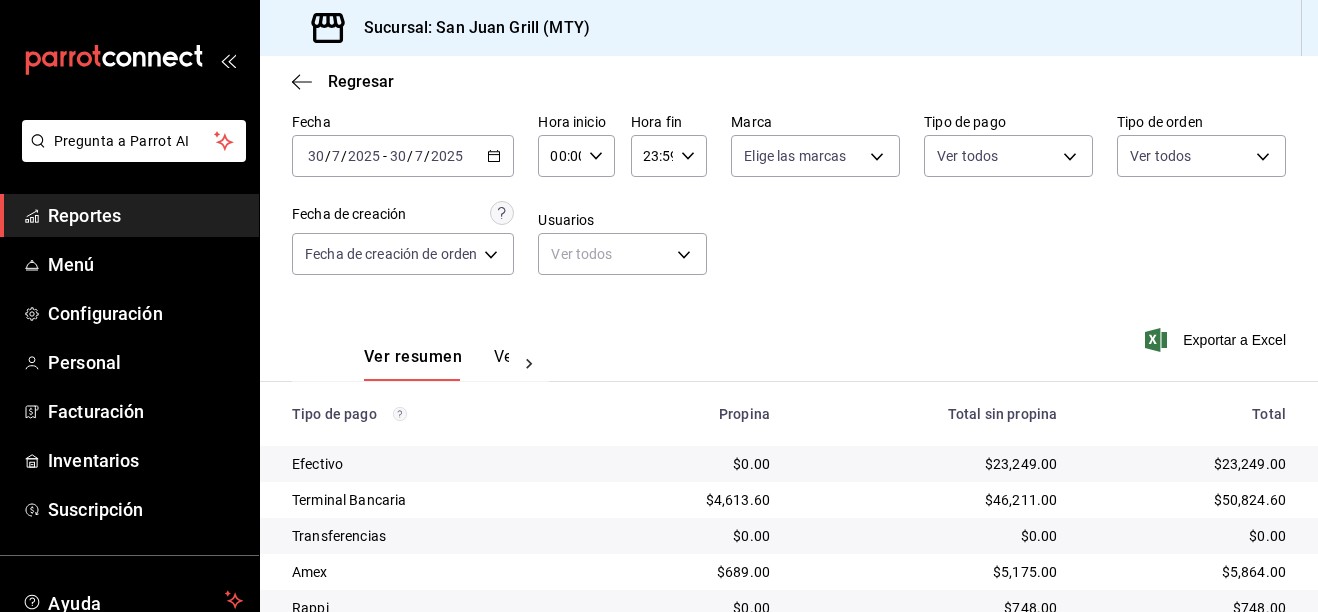 scroll, scrollTop: 0, scrollLeft: 0, axis: both 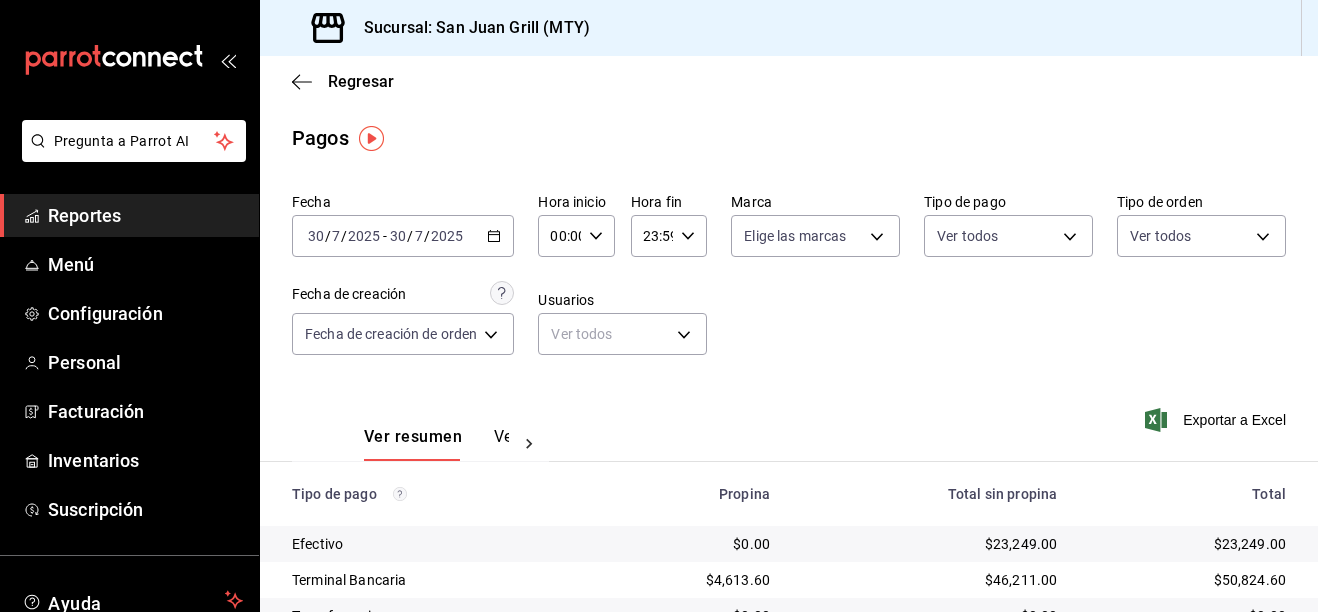 click 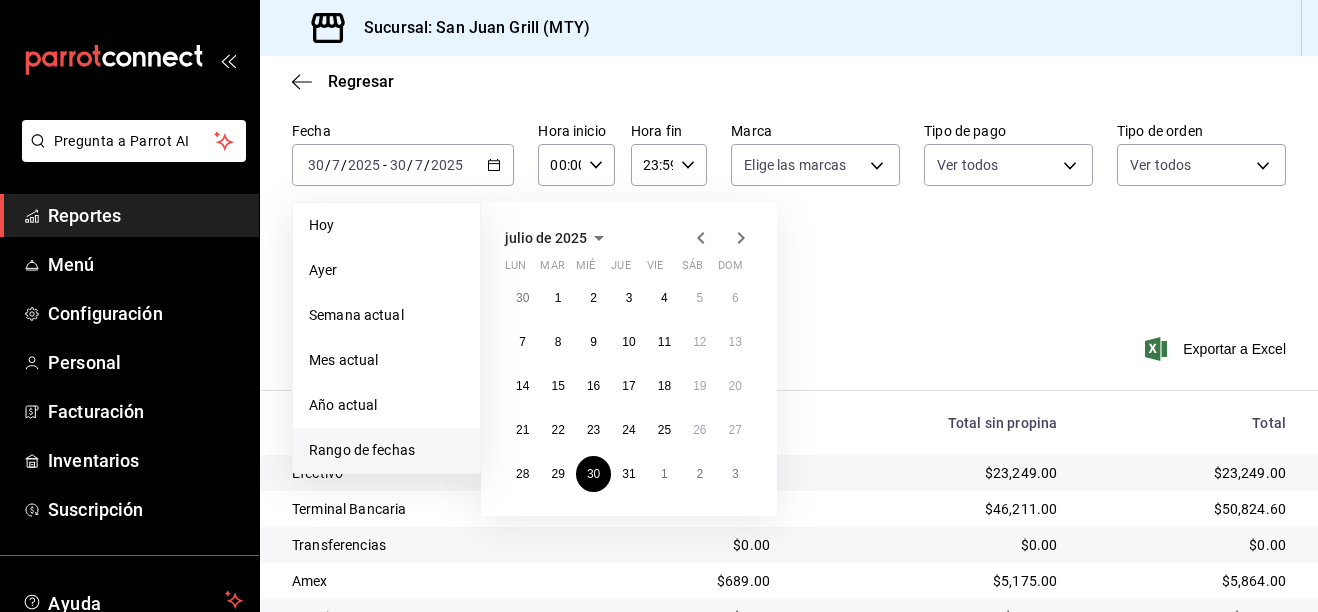 scroll, scrollTop: 163, scrollLeft: 0, axis: vertical 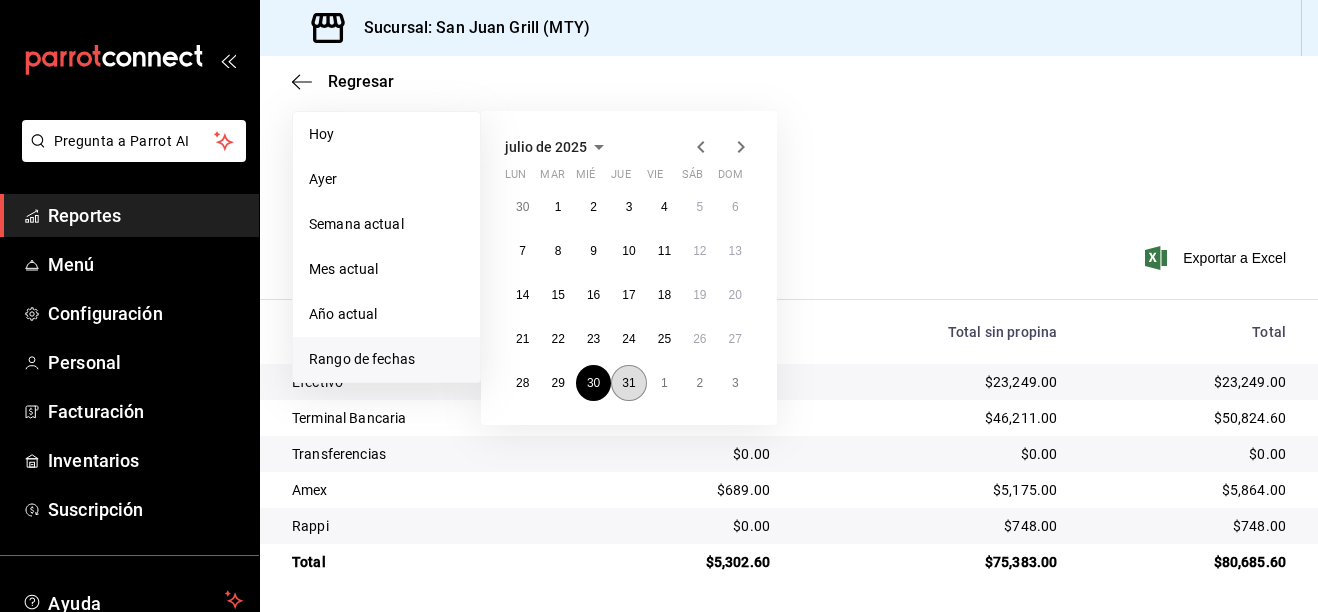 click on "31" at bounding box center [628, 383] 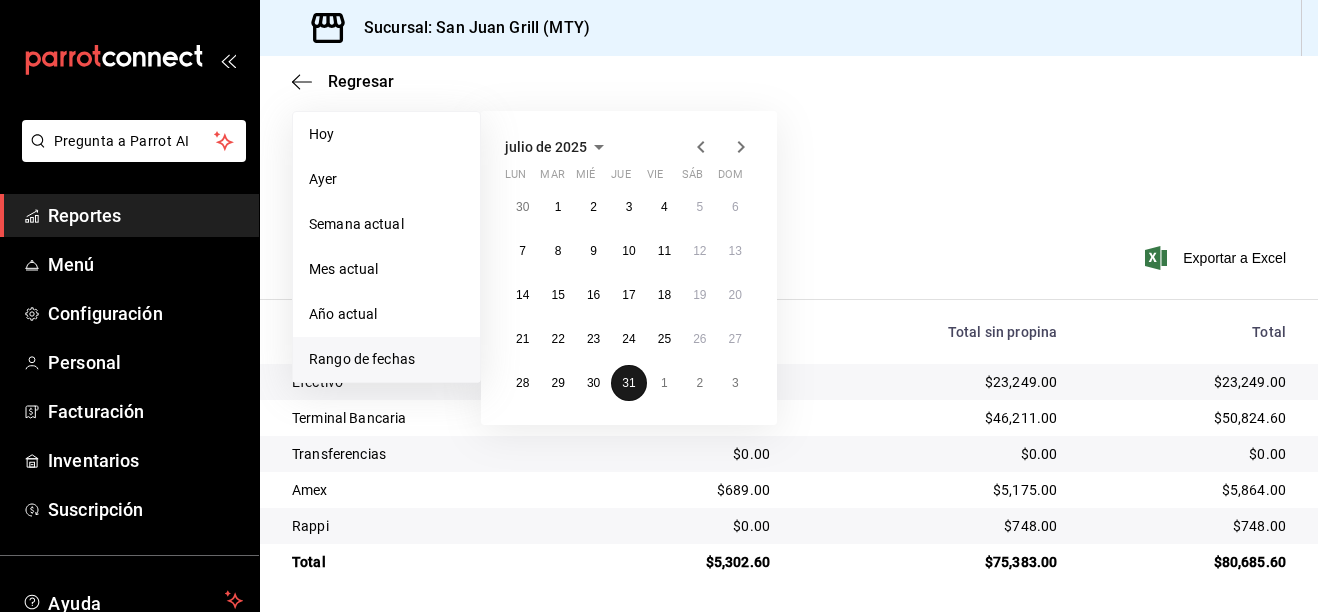 click on "31" at bounding box center [628, 383] 